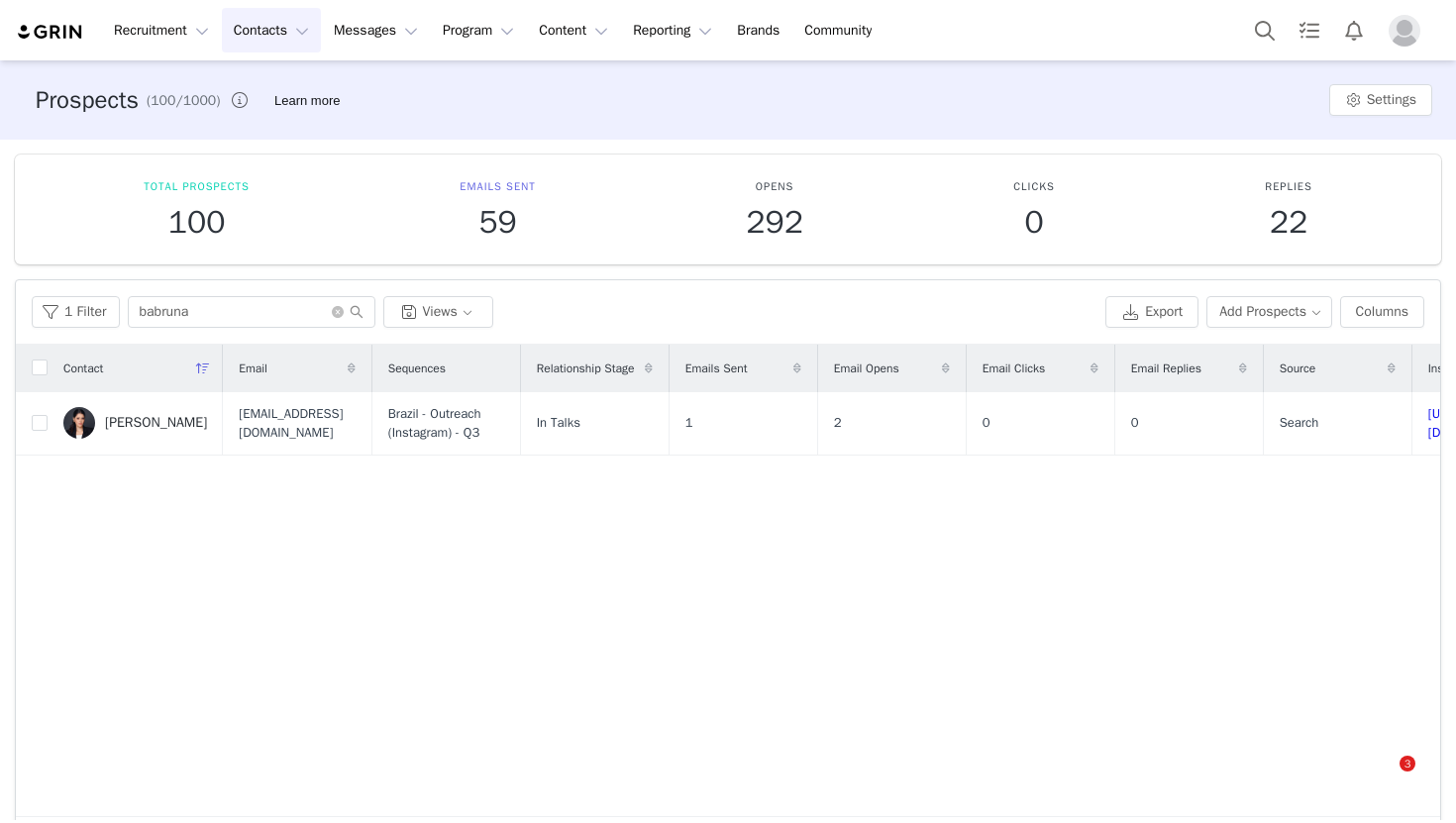scroll, scrollTop: 0, scrollLeft: 0, axis: both 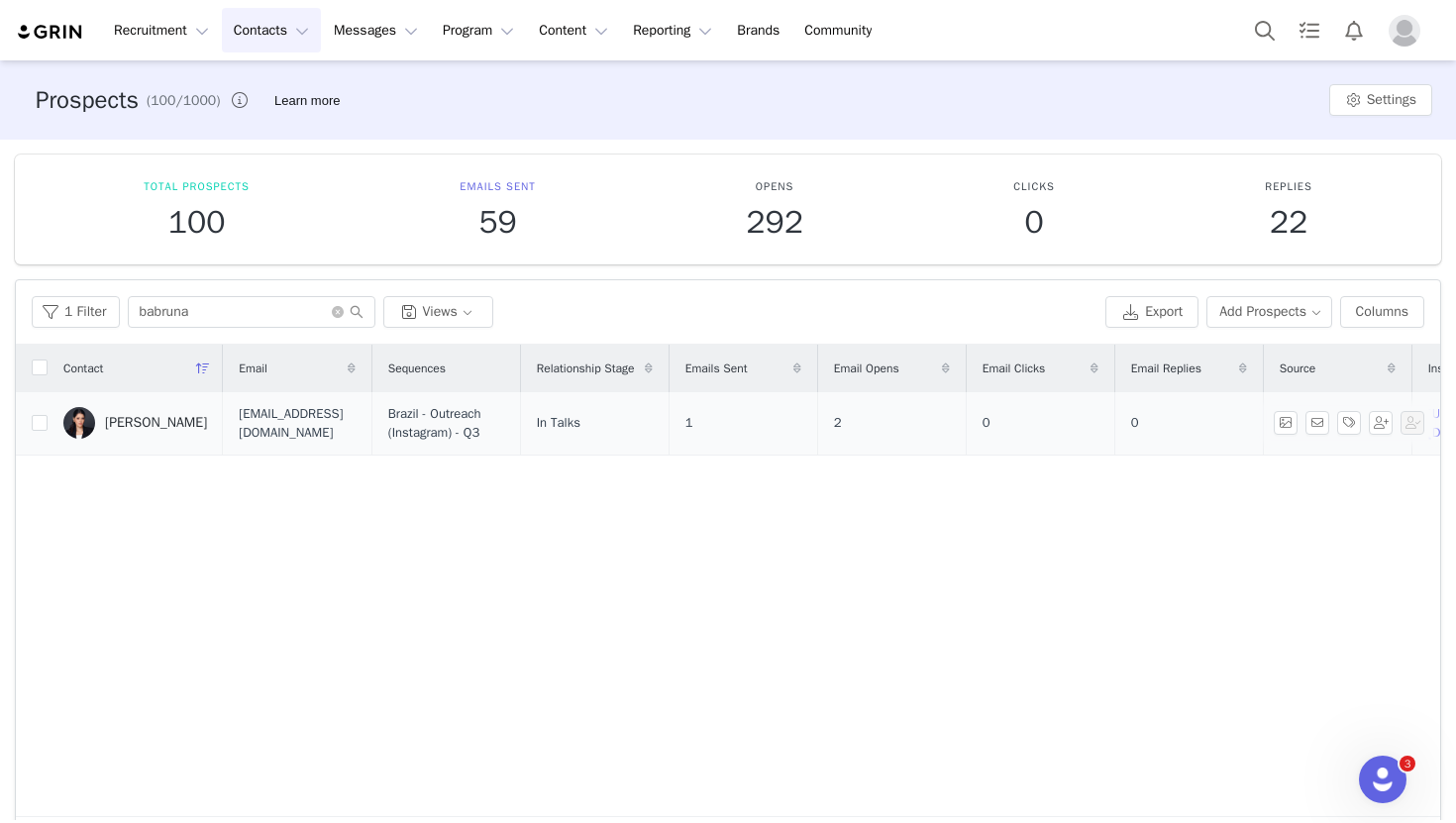 click on "Barbara Bruna" at bounding box center [156, 423] 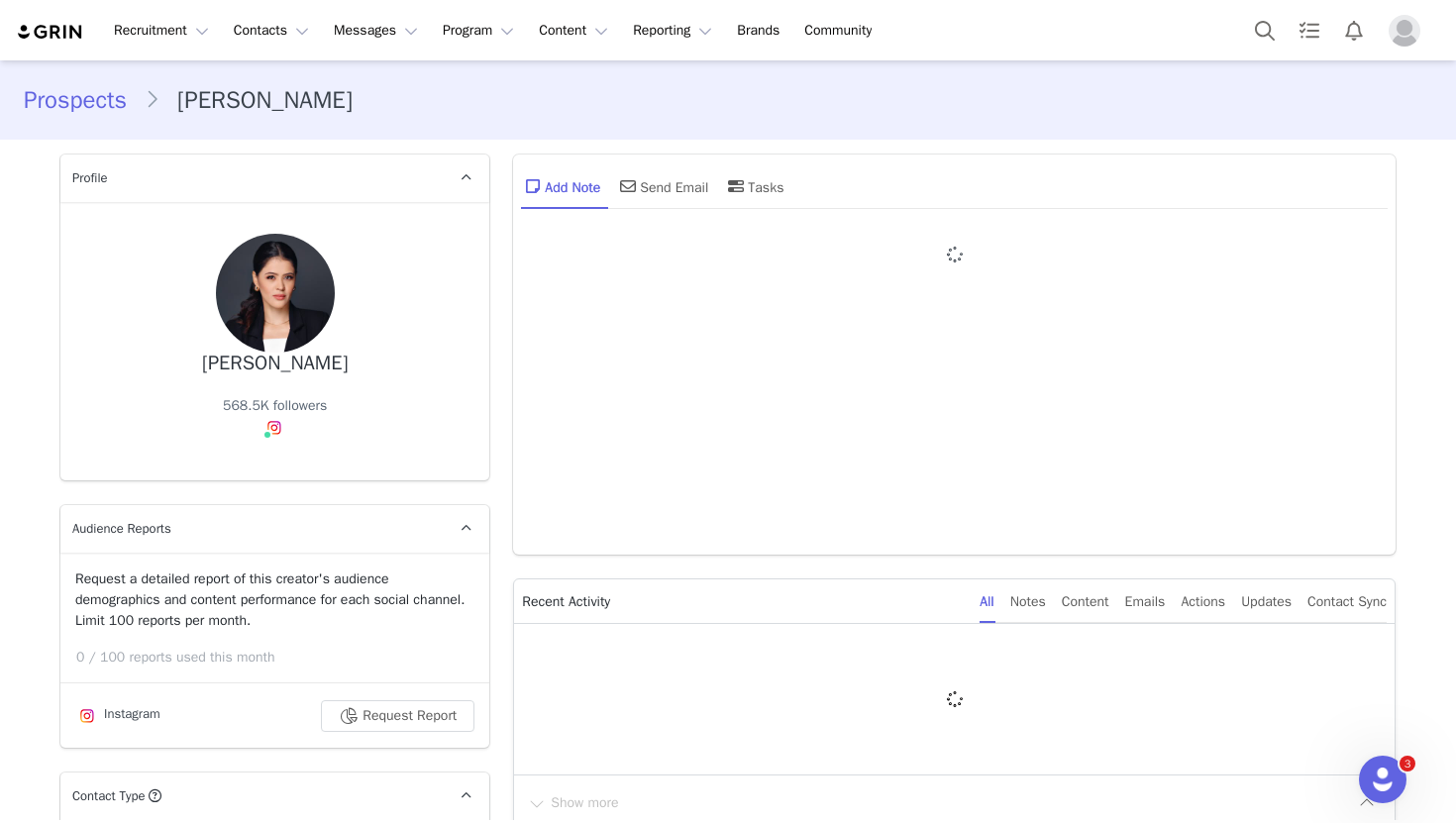 type on "+1 (United States)" 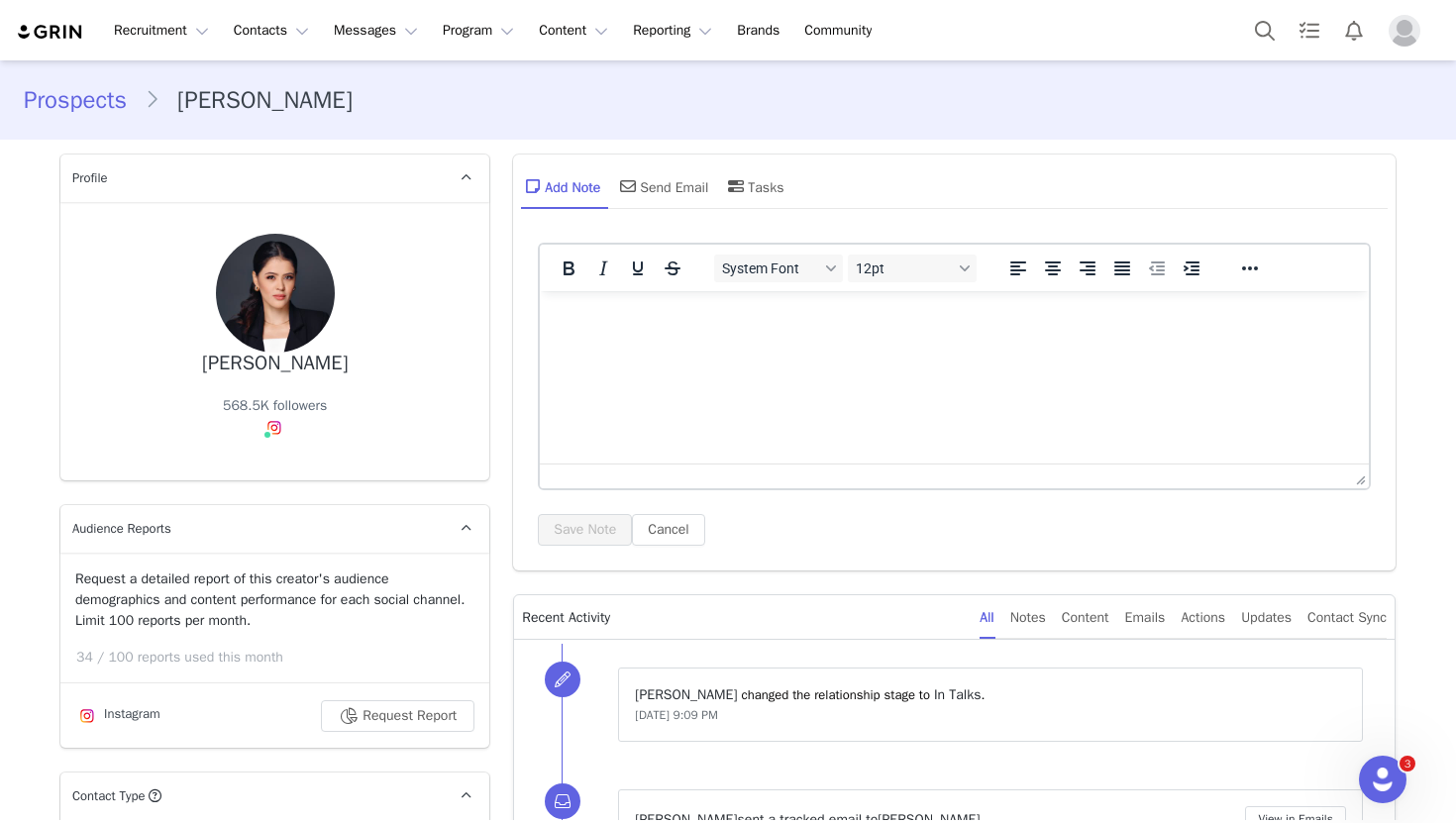 scroll, scrollTop: 0, scrollLeft: 0, axis: both 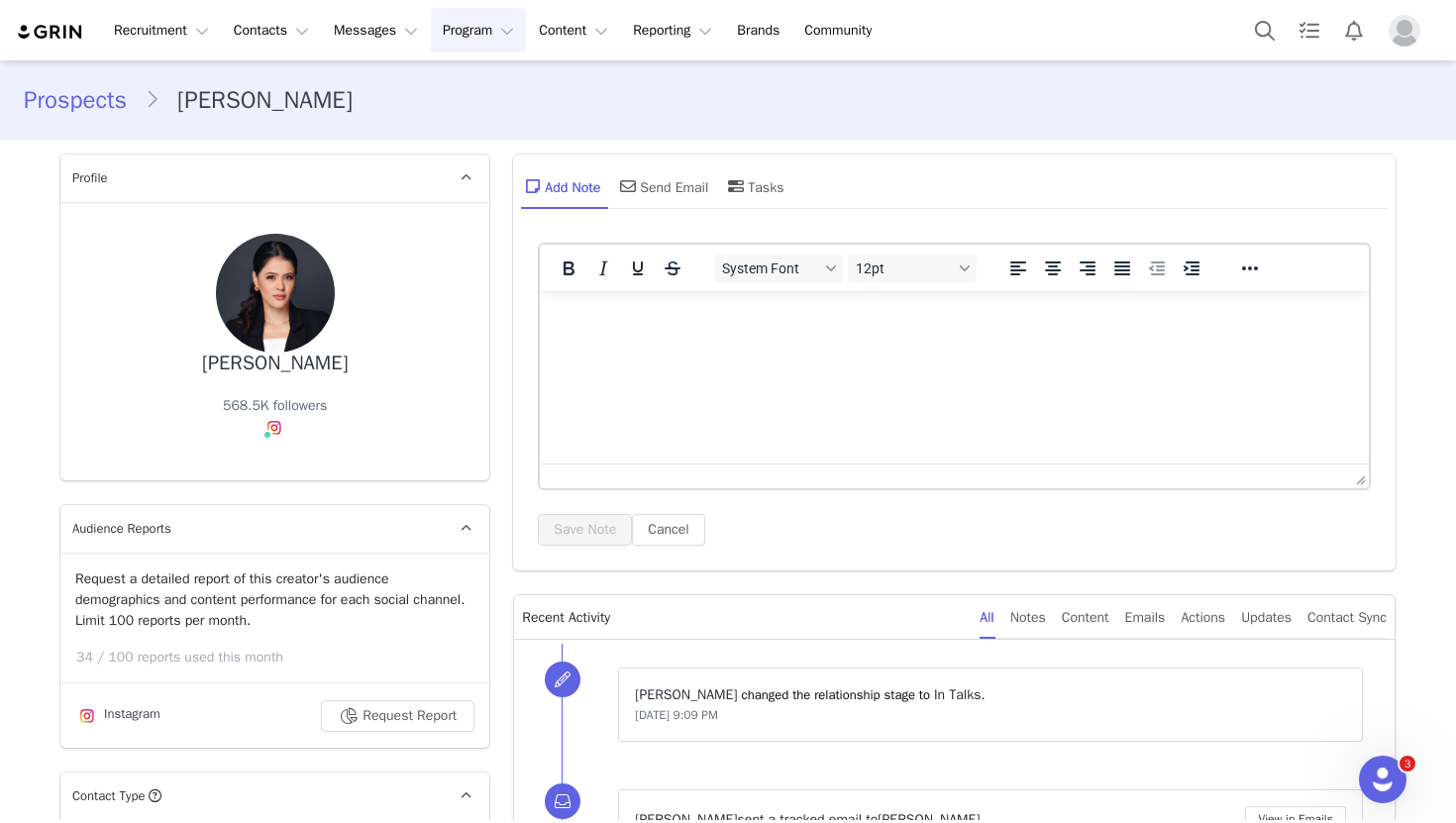 click on "Program Program" at bounding box center (478, 30) 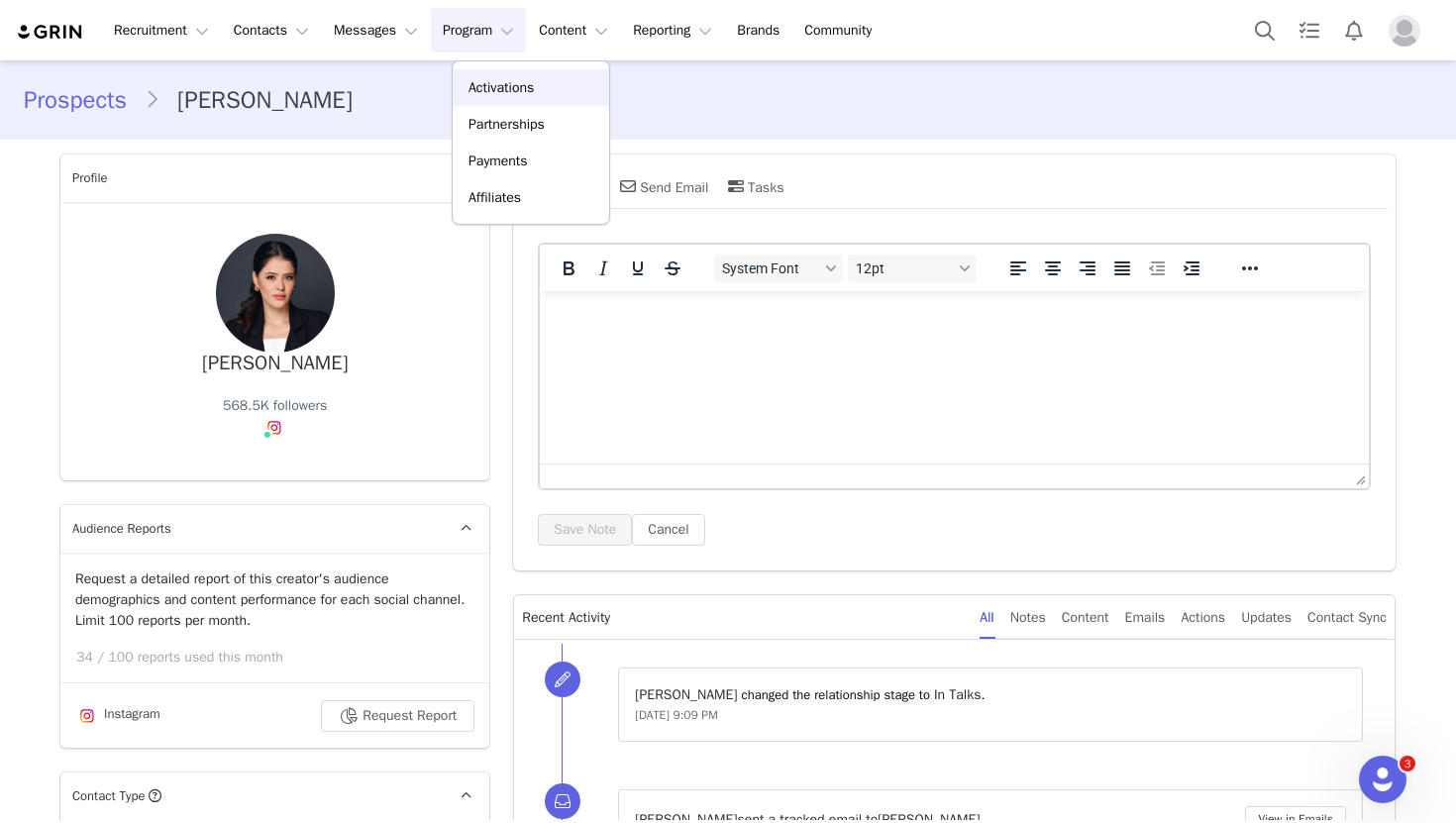 click on "Activations" at bounding box center [501, 87] 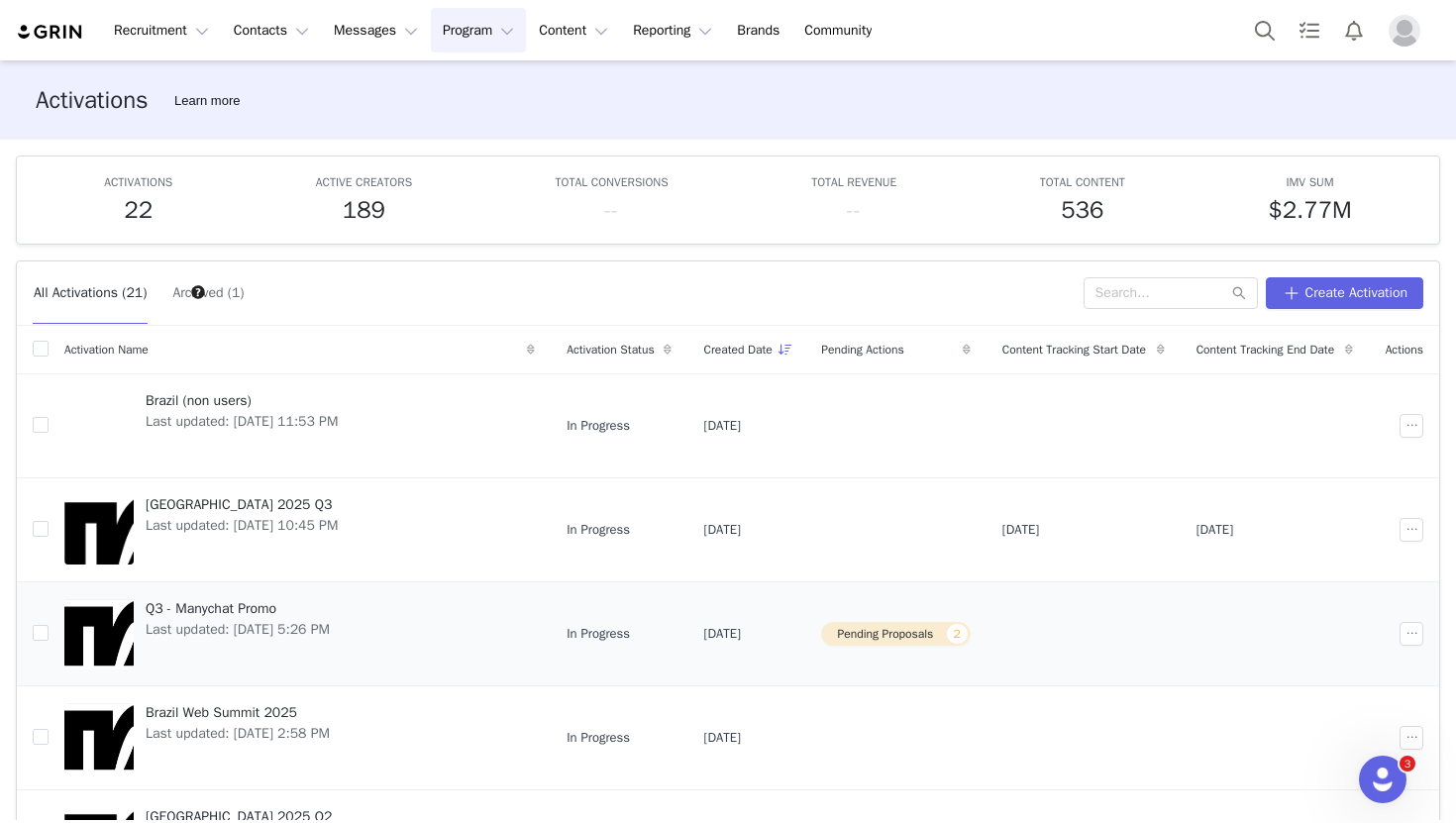 click on "Q3 - Manychat Promo" at bounding box center [238, 608] 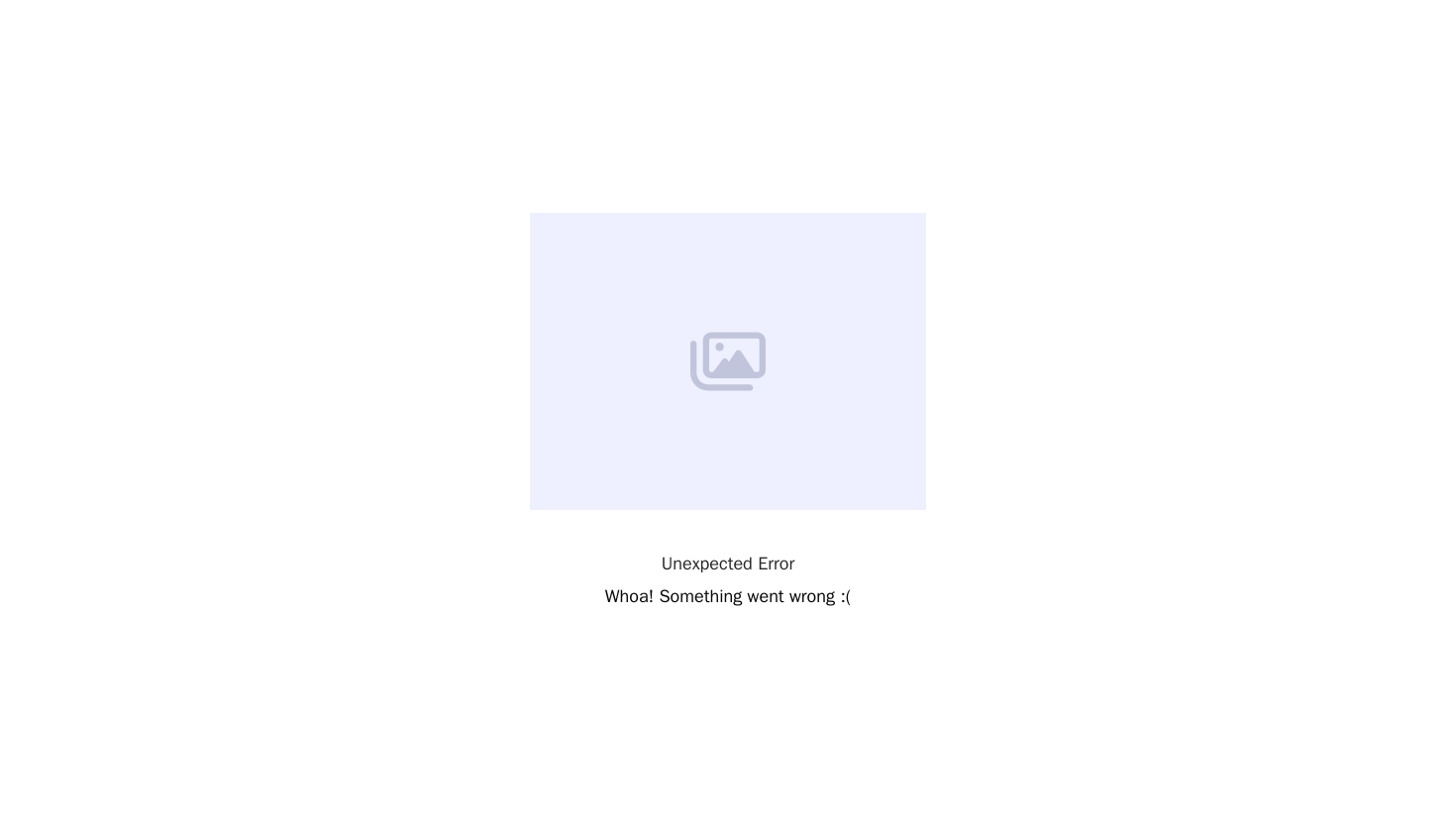 scroll, scrollTop: 0, scrollLeft: 0, axis: both 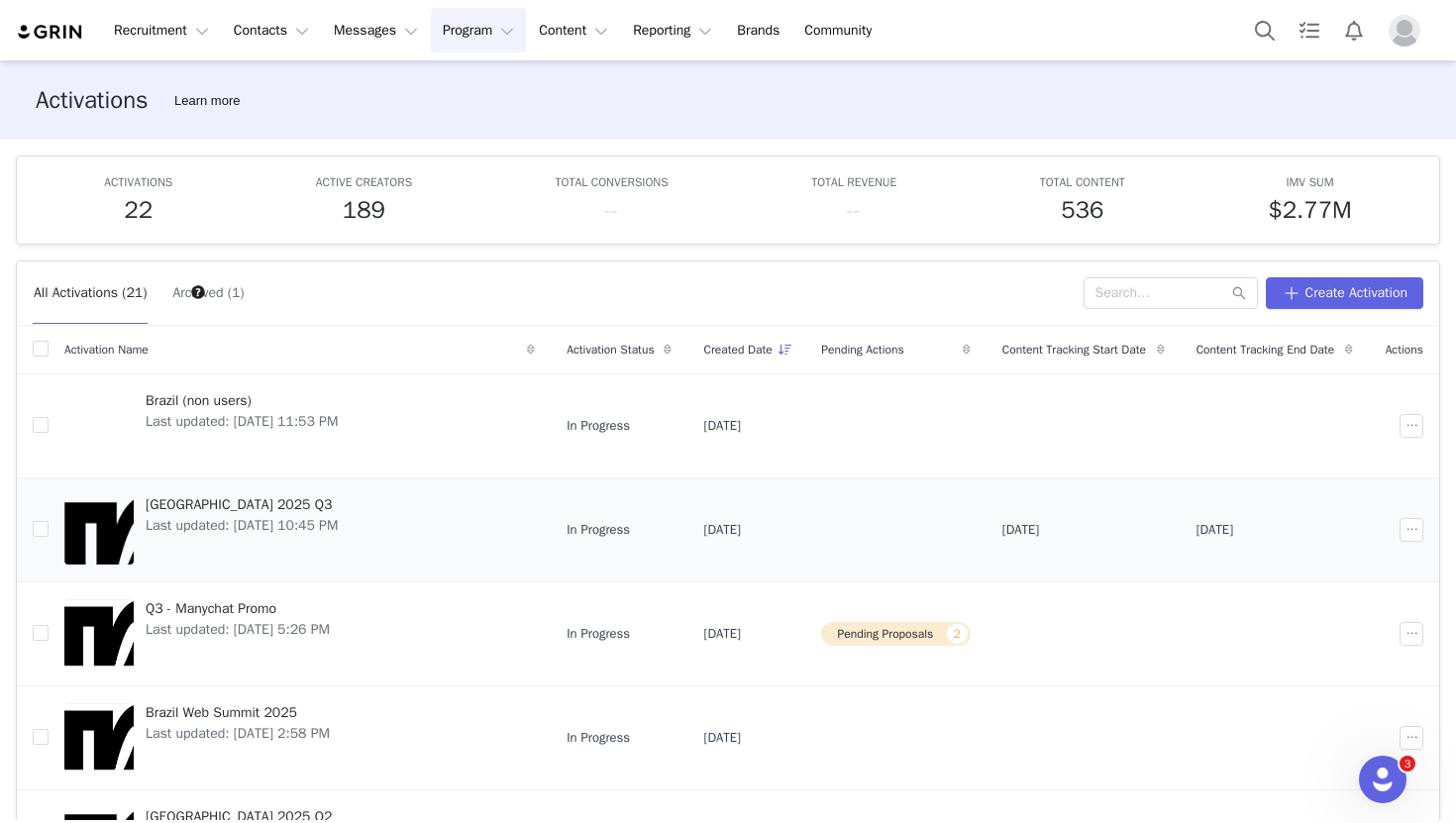 click on "Brazil 2025 Q3" at bounding box center [242, 504] 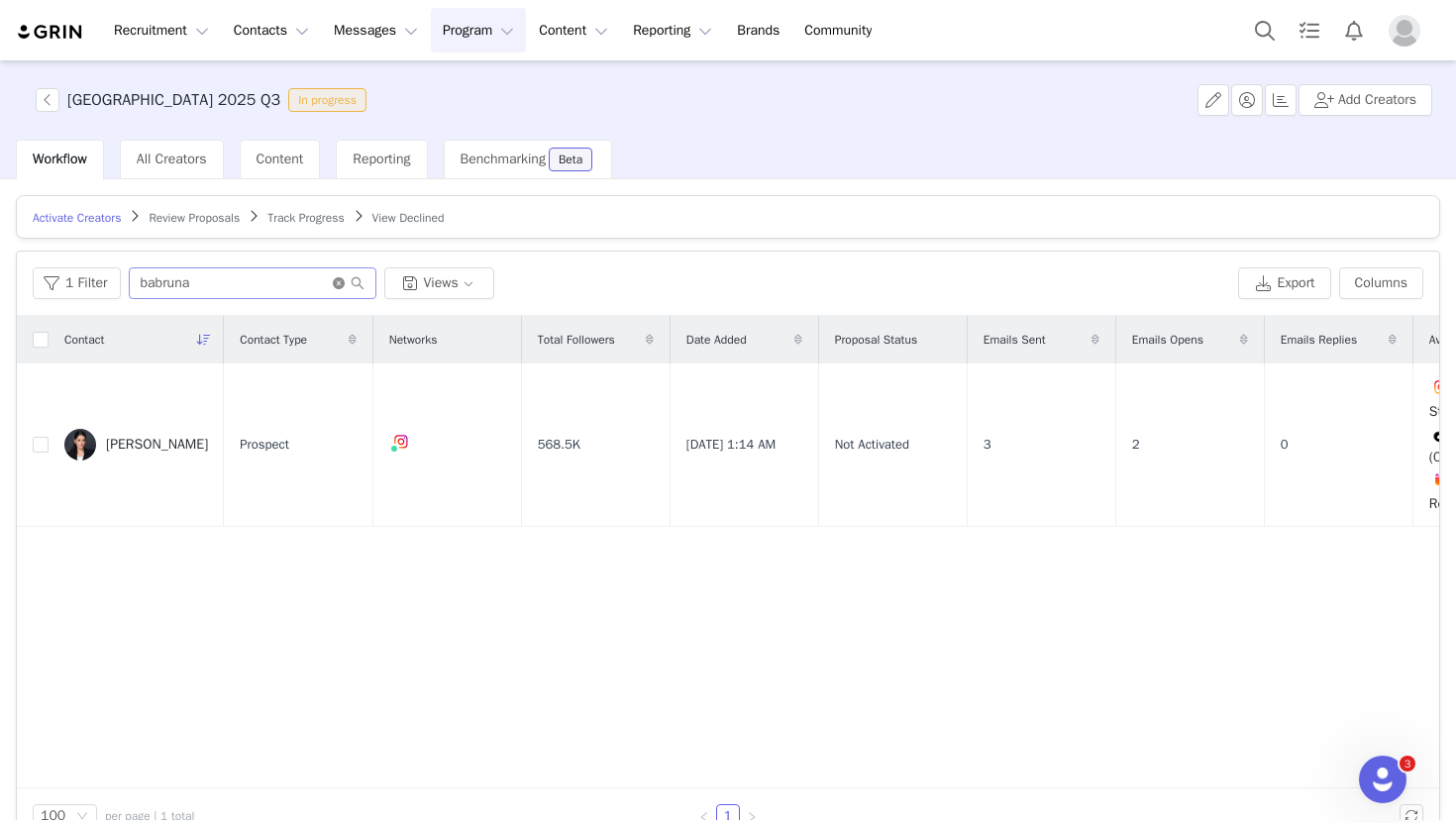 click 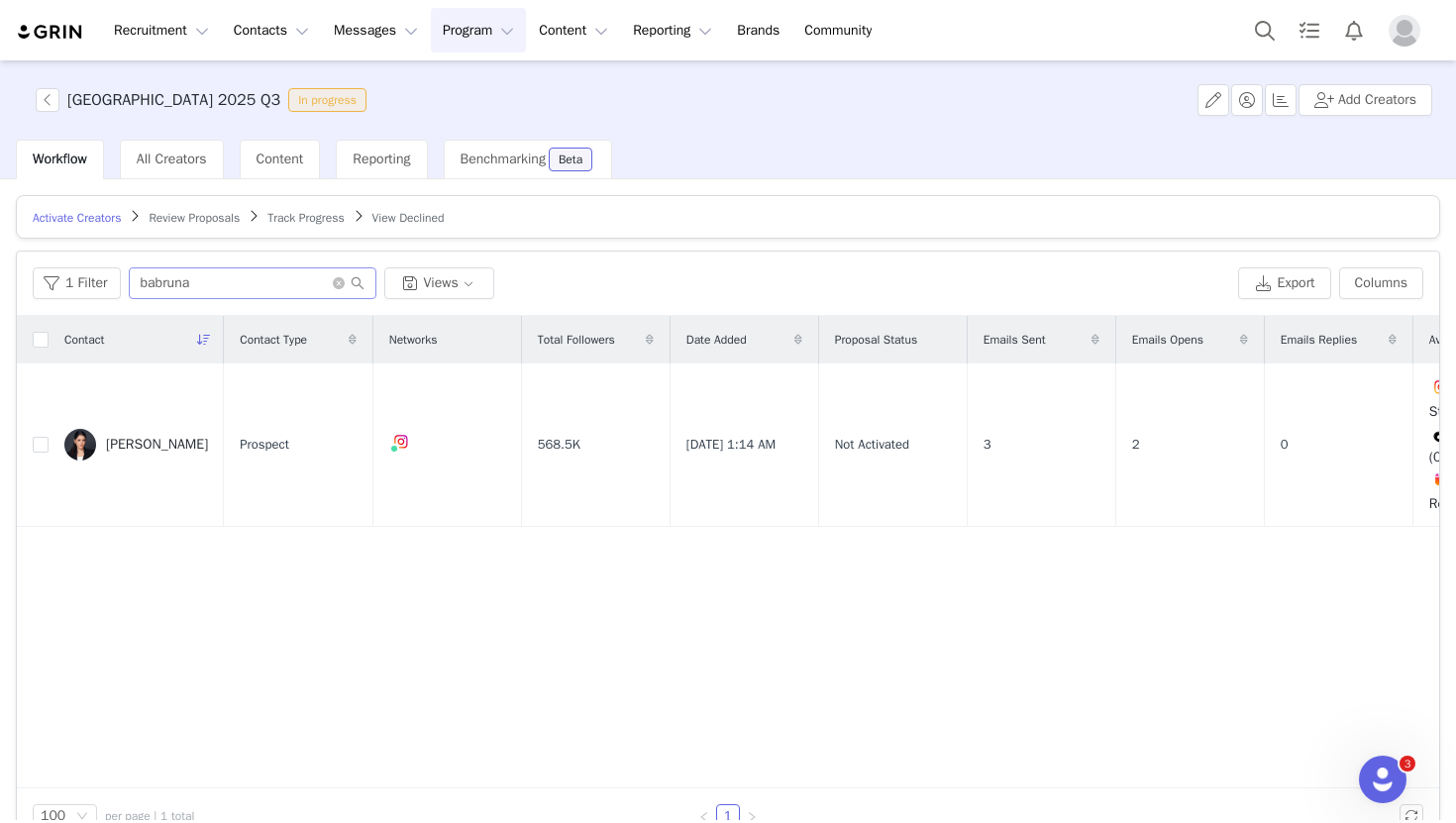 type 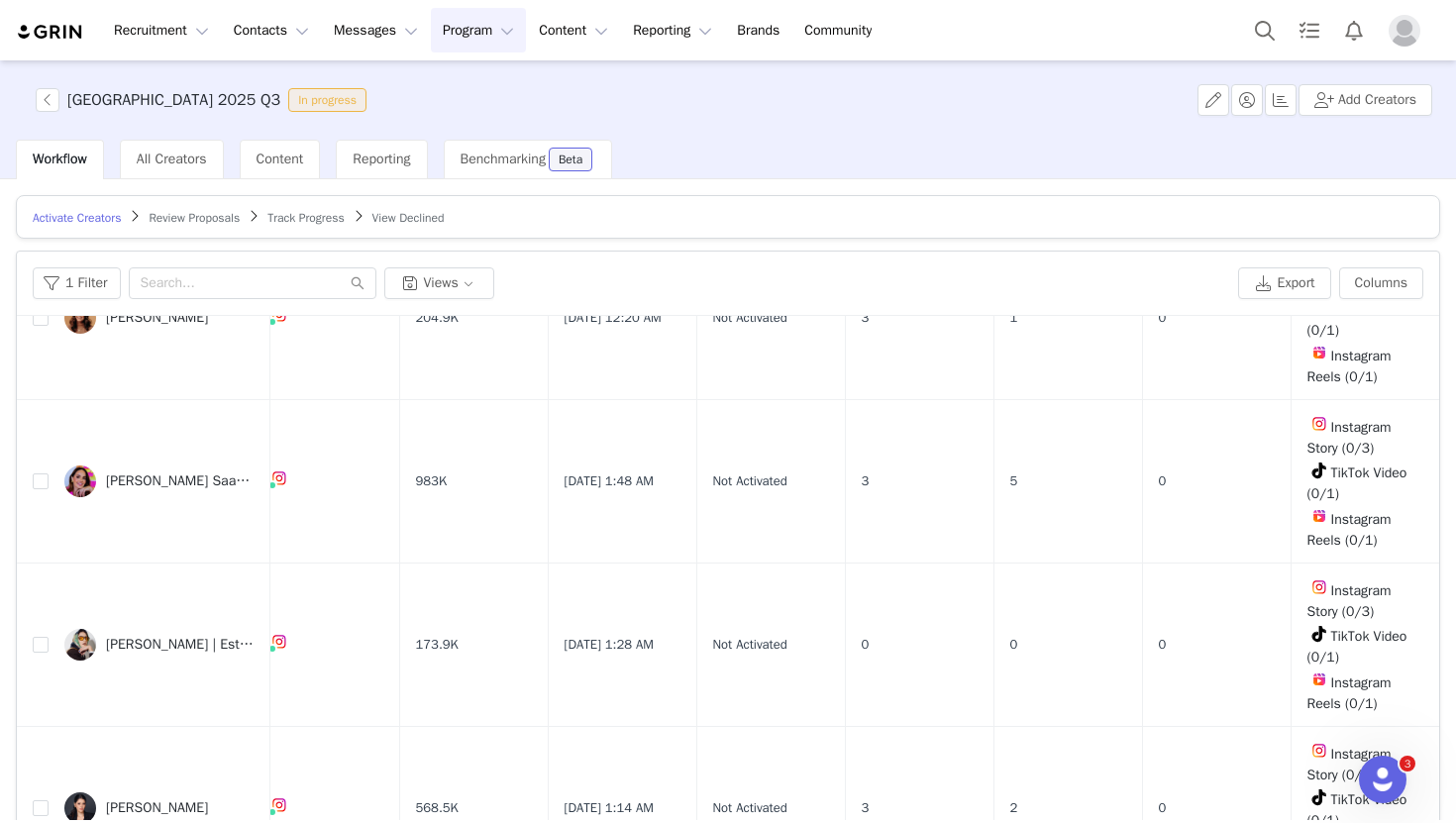 scroll, scrollTop: 1464, scrollLeft: 168, axis: both 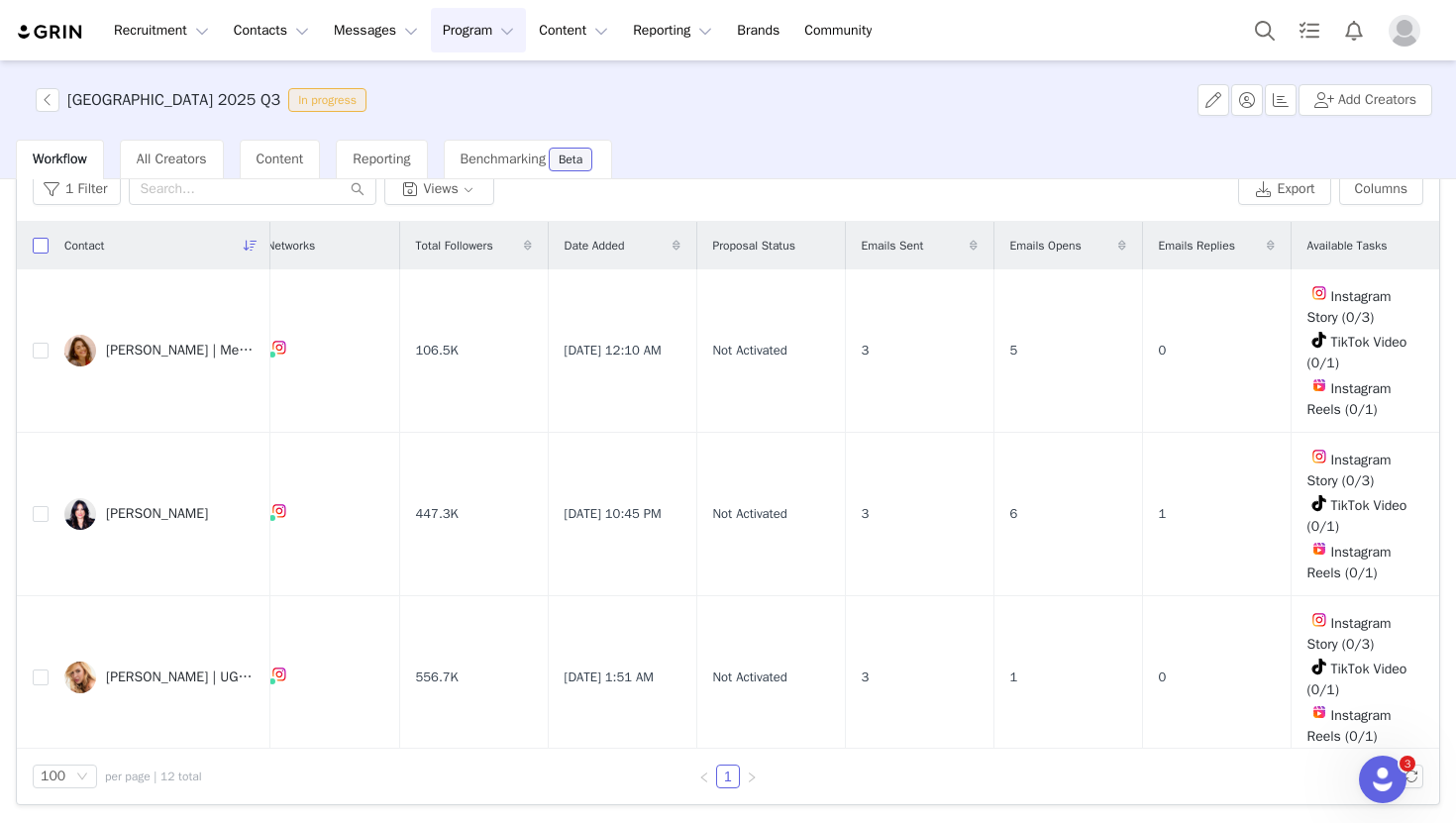 click at bounding box center [41, 246] 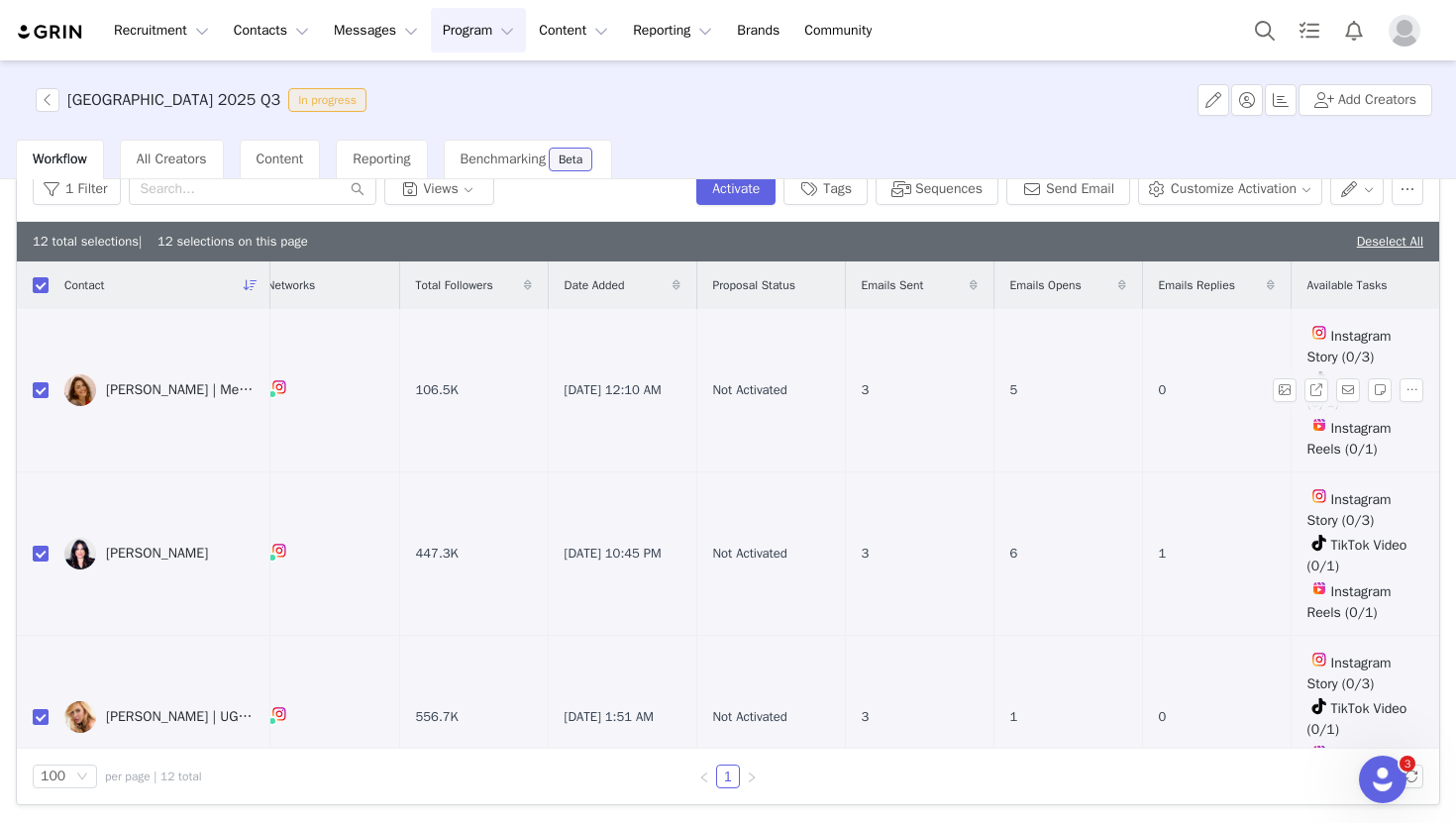 scroll, scrollTop: 0, scrollLeft: 0, axis: both 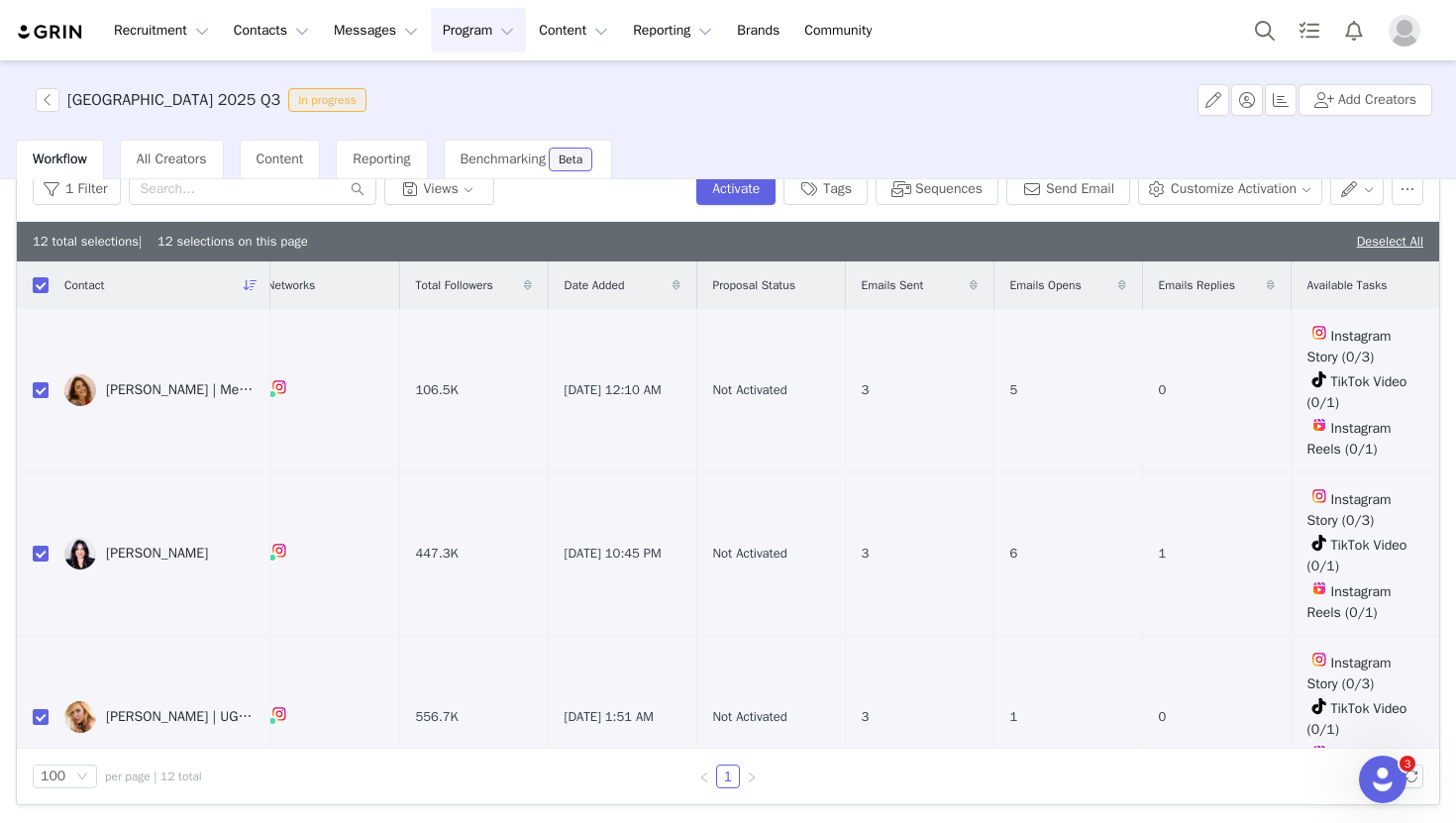 click on "Program Program" at bounding box center [478, 30] 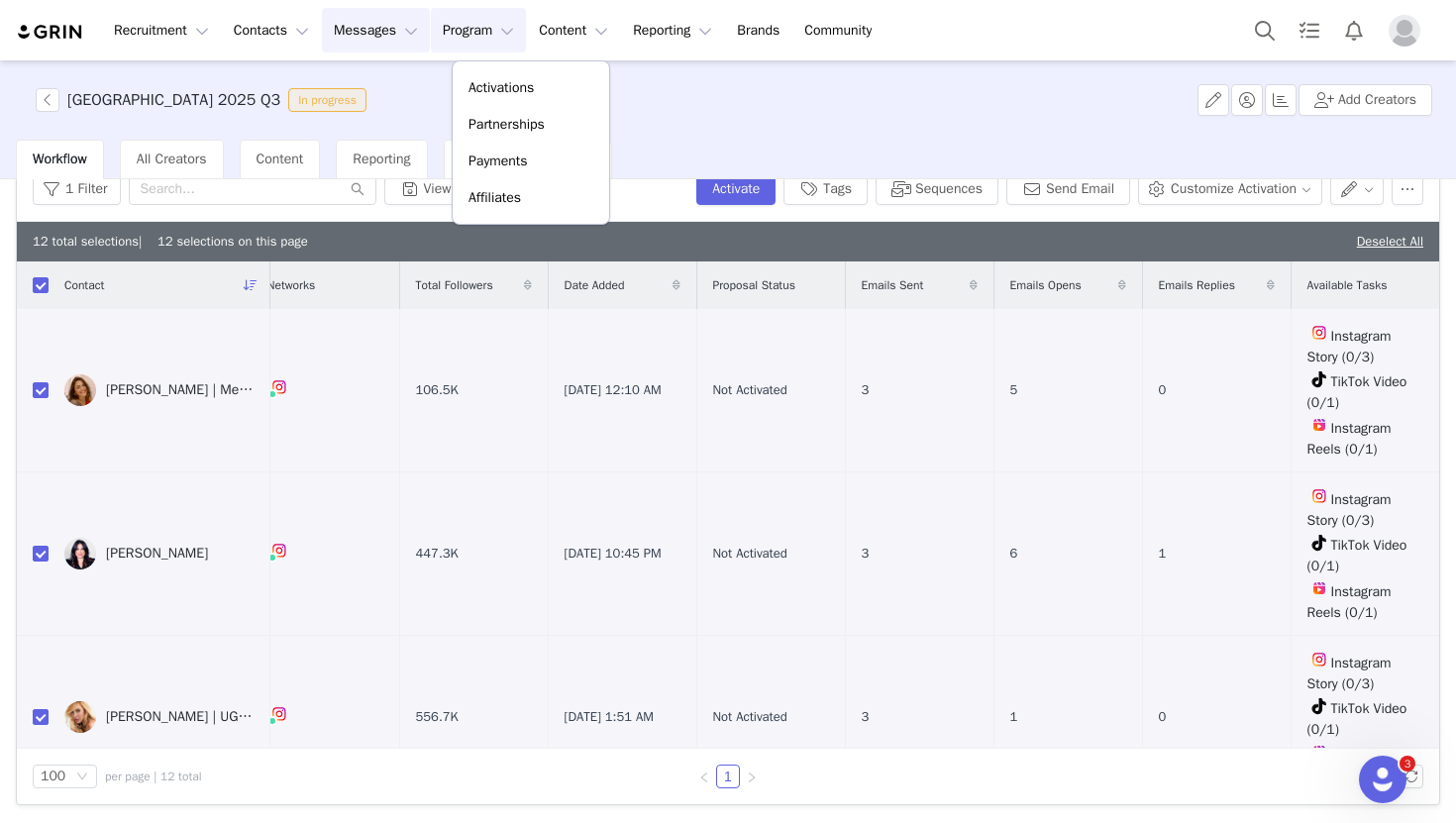 click on "Messages Messages" at bounding box center [375, 30] 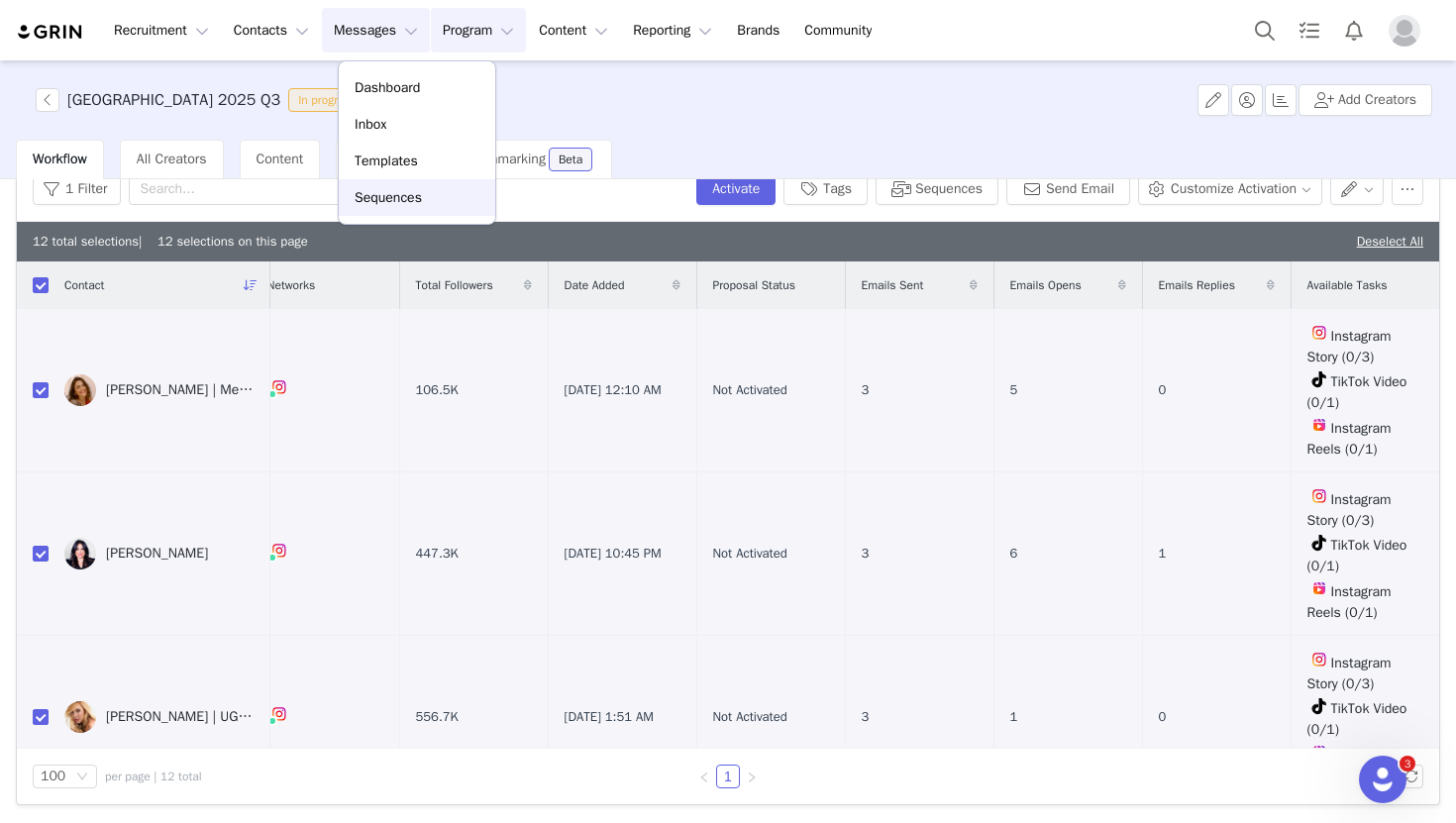 click on "Sequences" at bounding box center [417, 197] 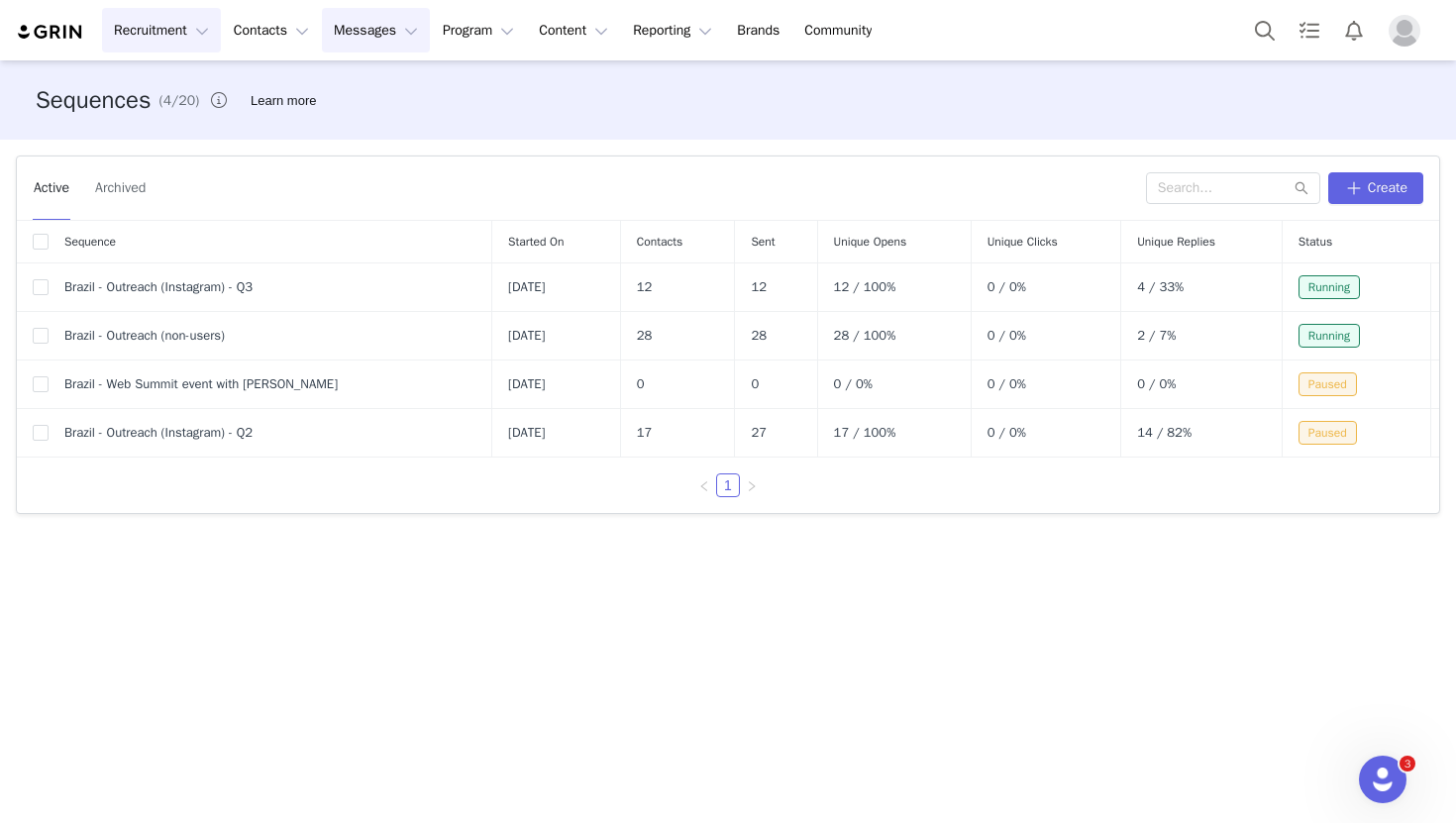 click on "Recruitment Recruitment" at bounding box center [161, 30] 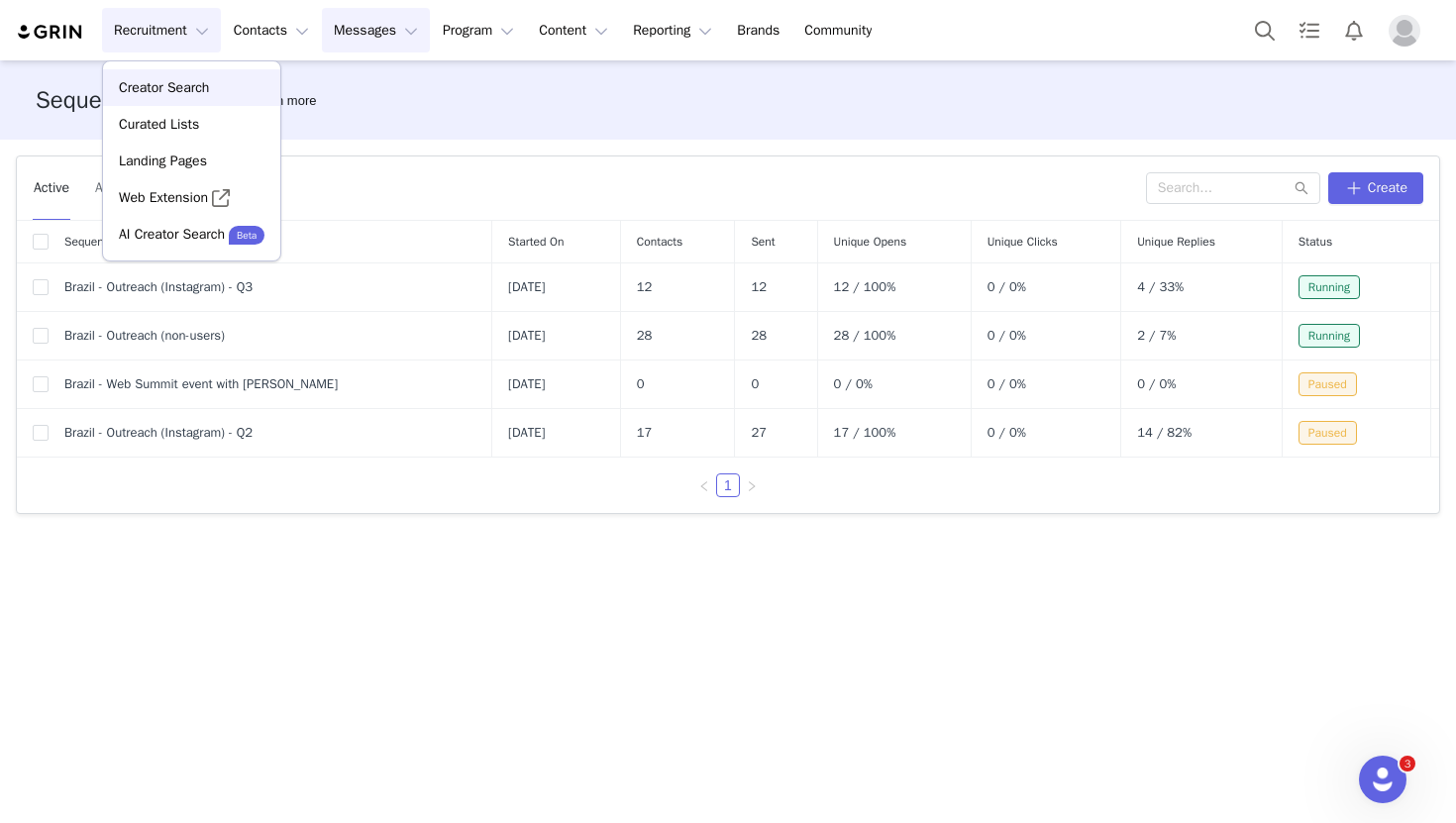 click on "Creator Search" at bounding box center [163, 87] 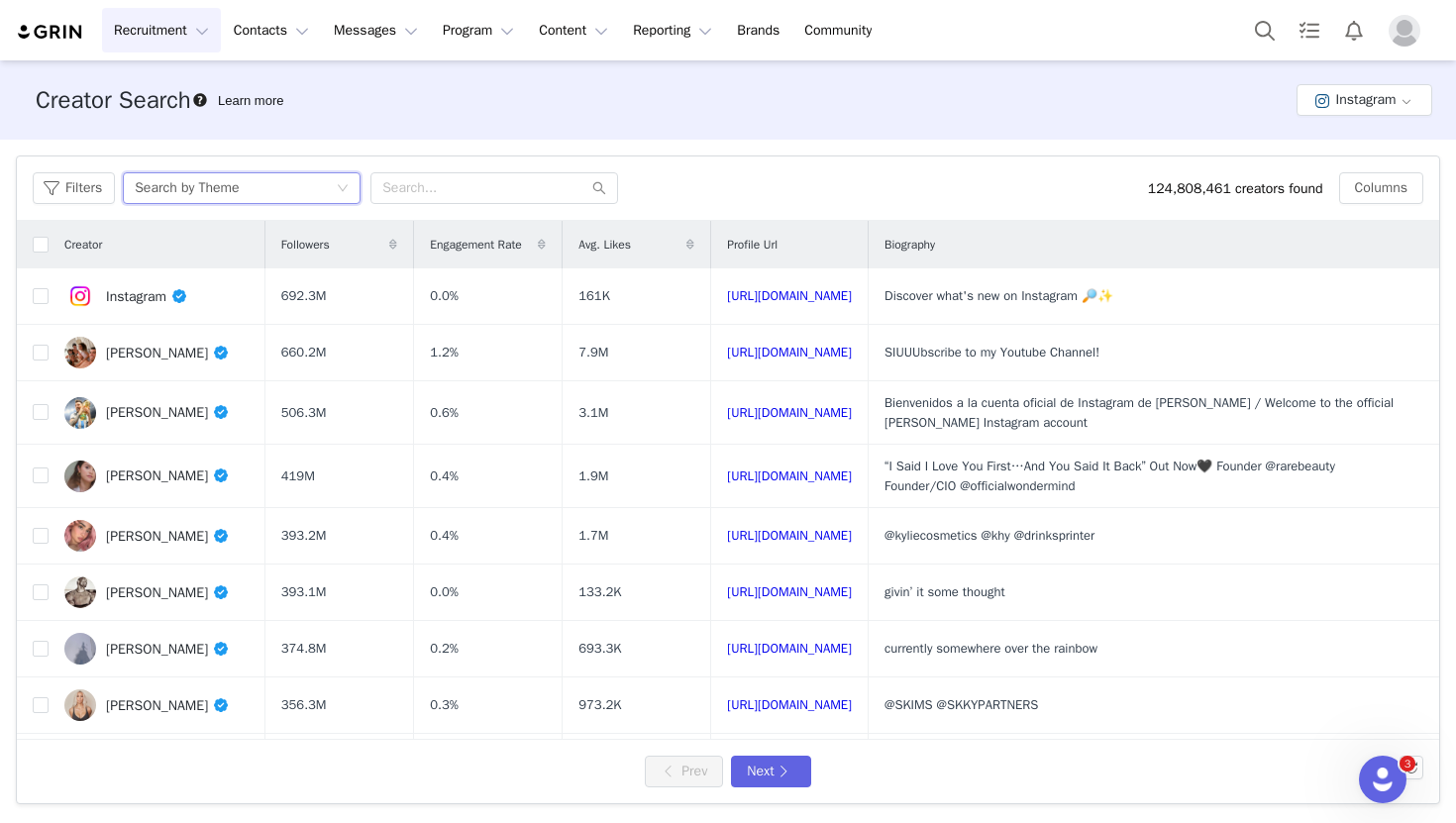 click on "Search by Theme" at bounding box center [235, 188] 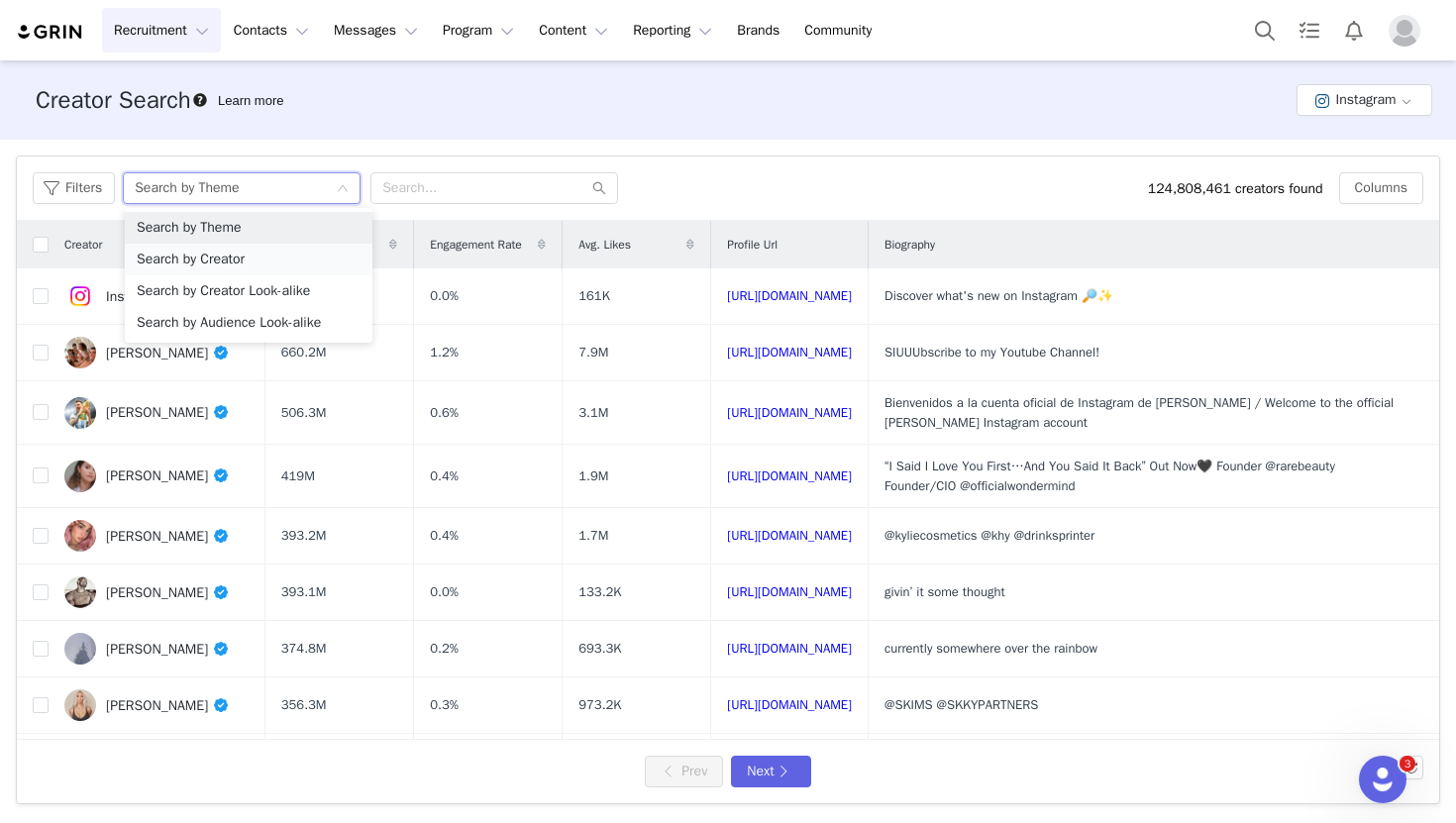 click on "Search by Creator" at bounding box center [249, 259] 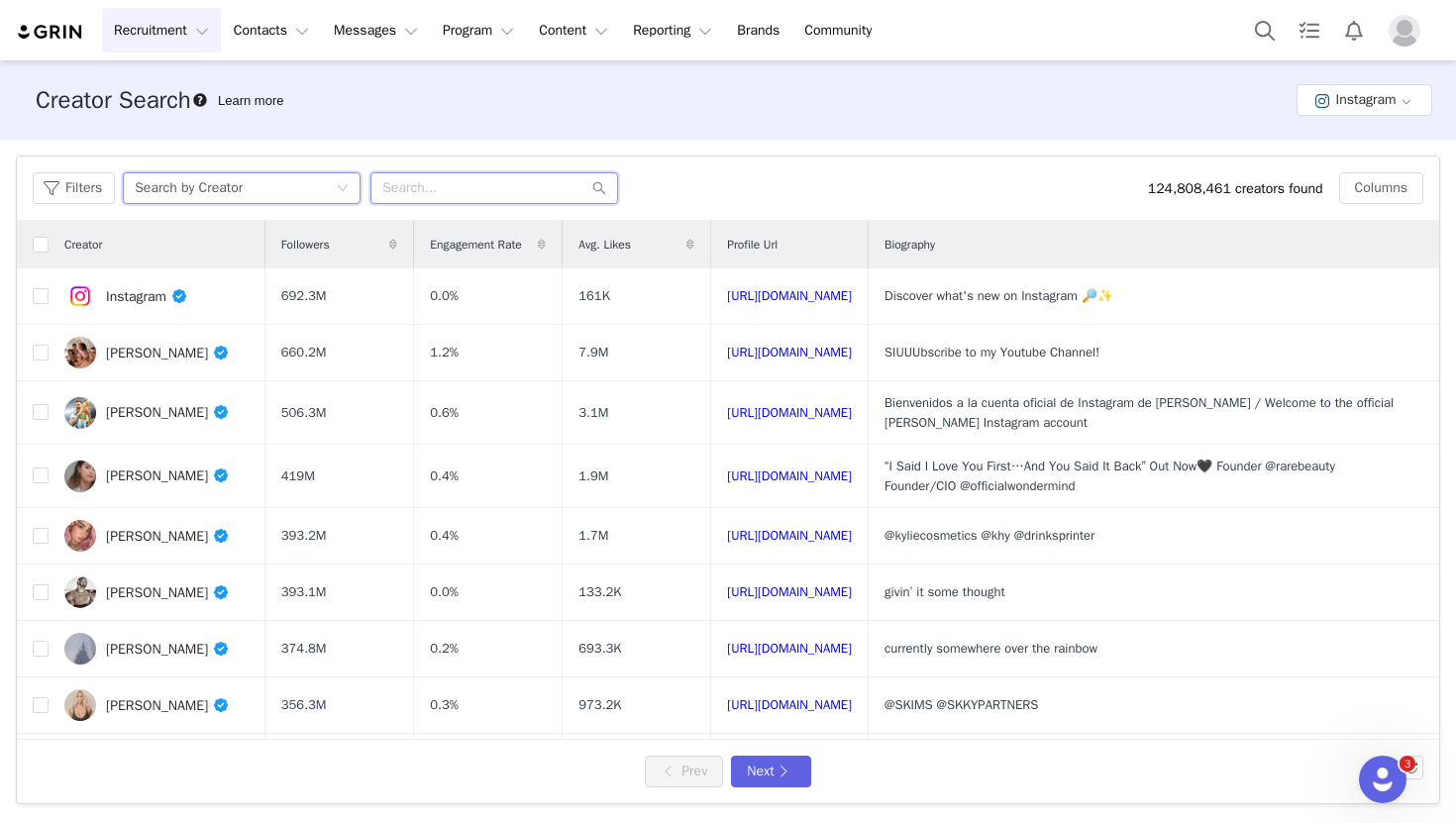 click at bounding box center (494, 188) 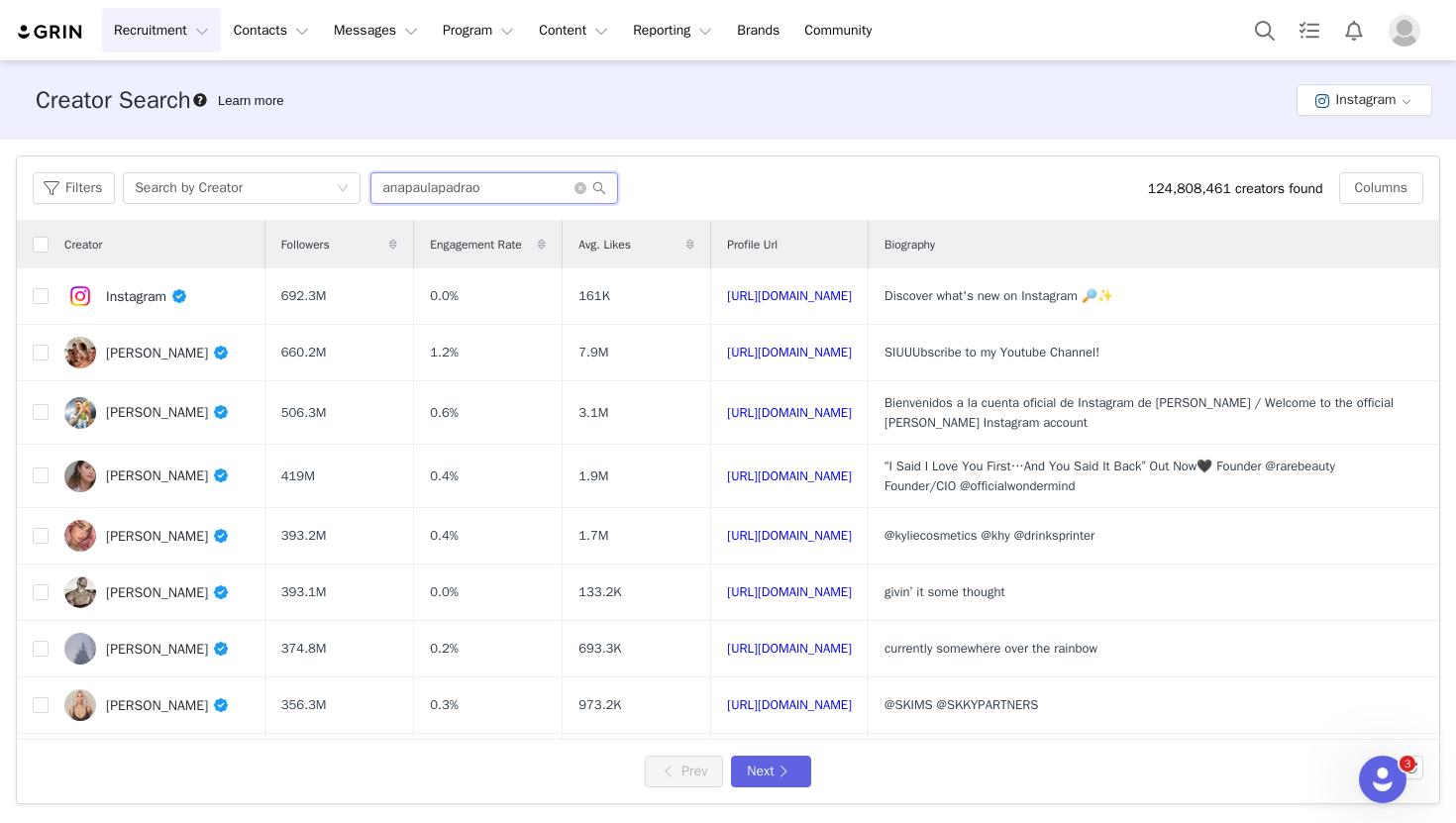 paste on "oficial" 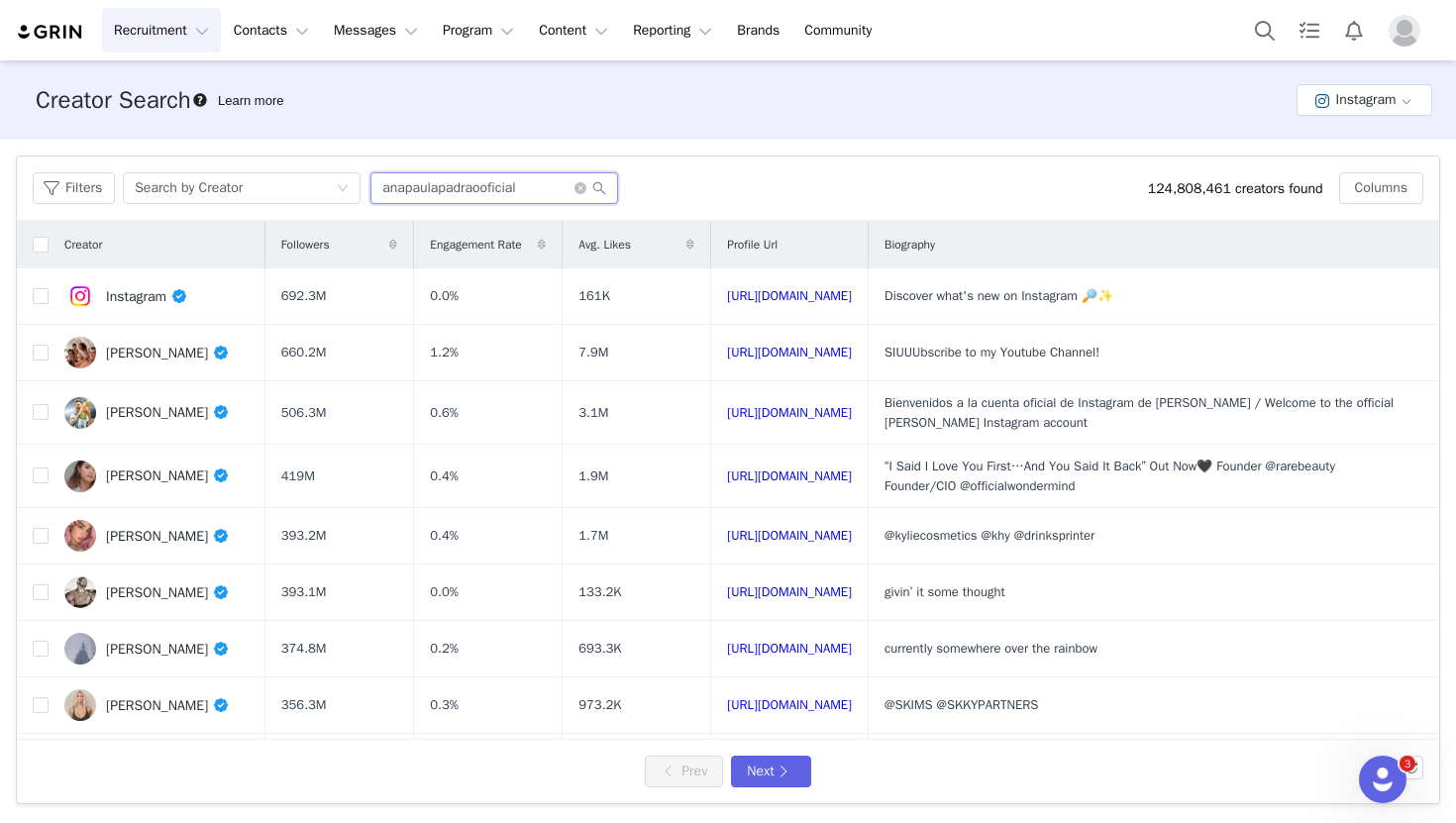 type on "anapaulapadraooficial" 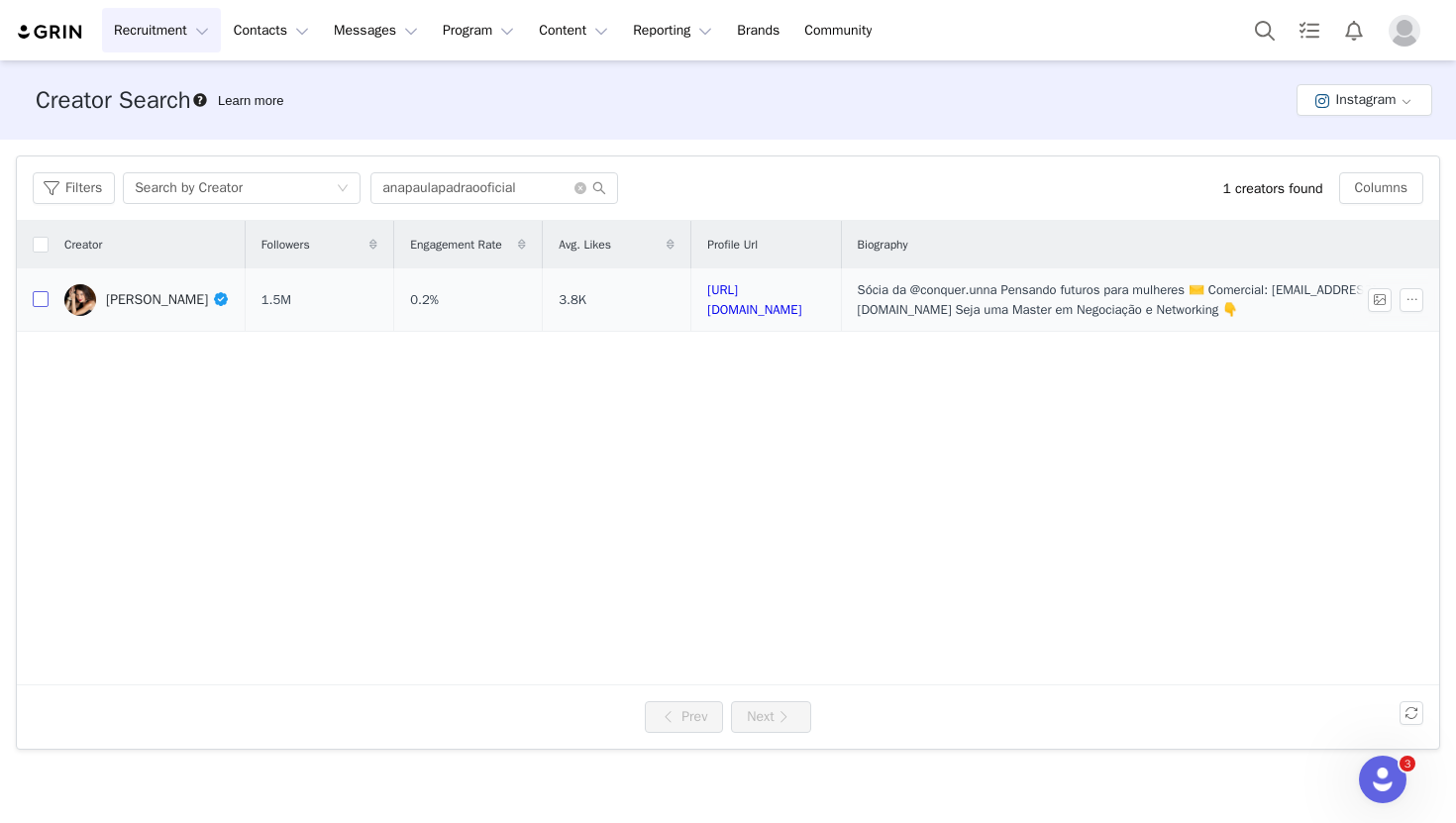 click at bounding box center (41, 299) 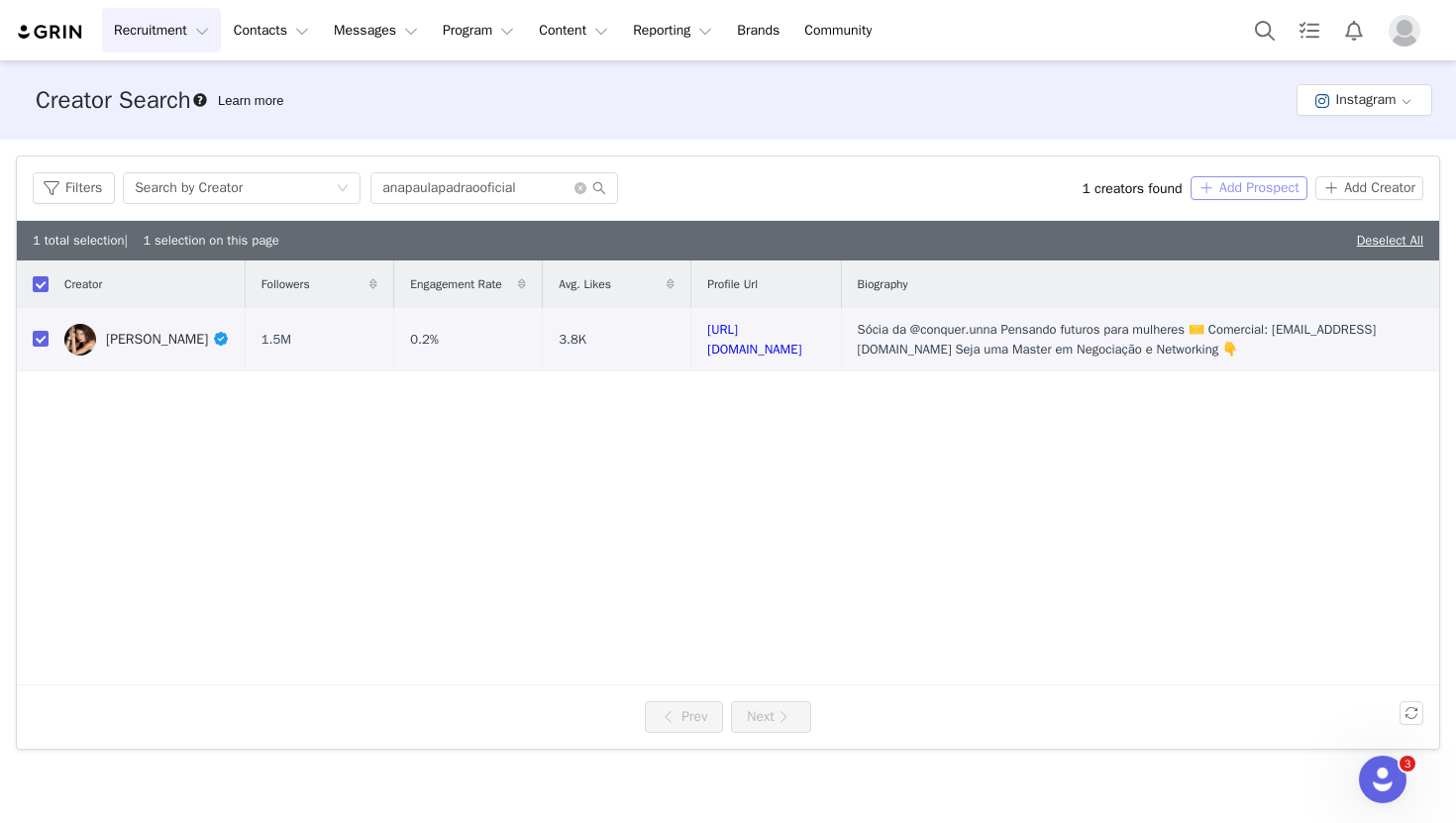 click on "Add Prospect" at bounding box center [1249, 188] 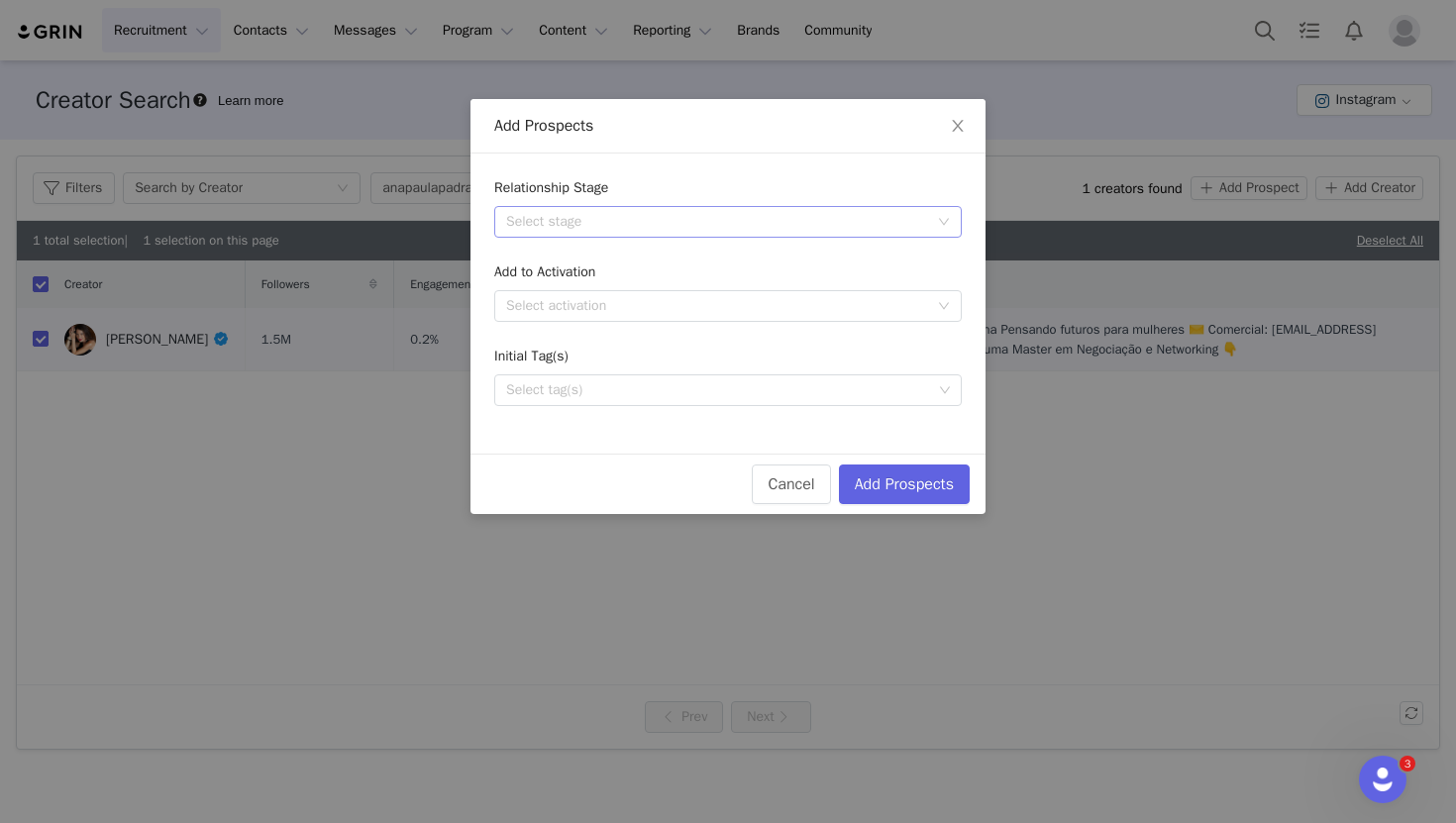 click on "Select stage" at bounding box center (721, 222) 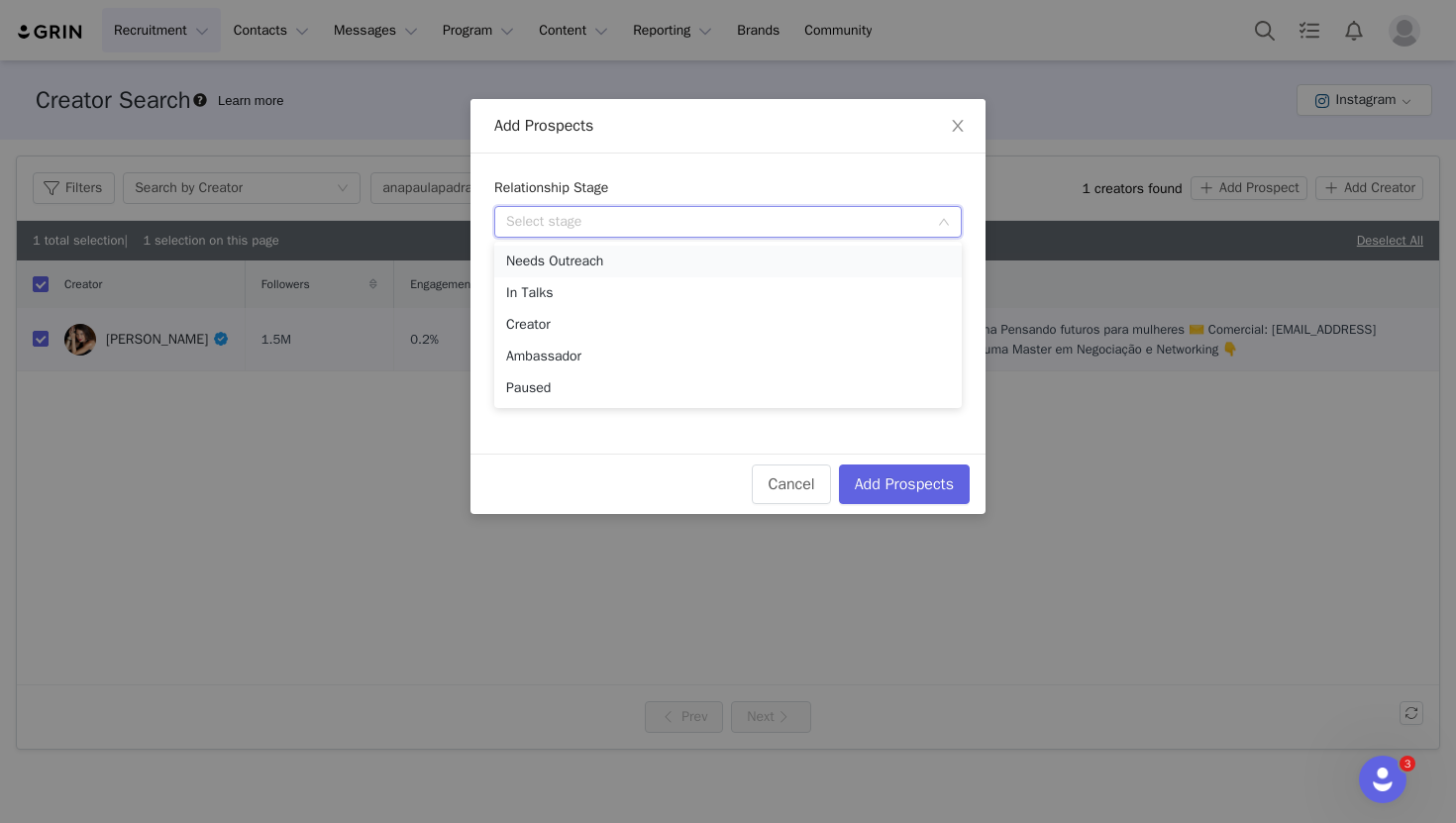 click on "Needs Outreach" at bounding box center (728, 261) 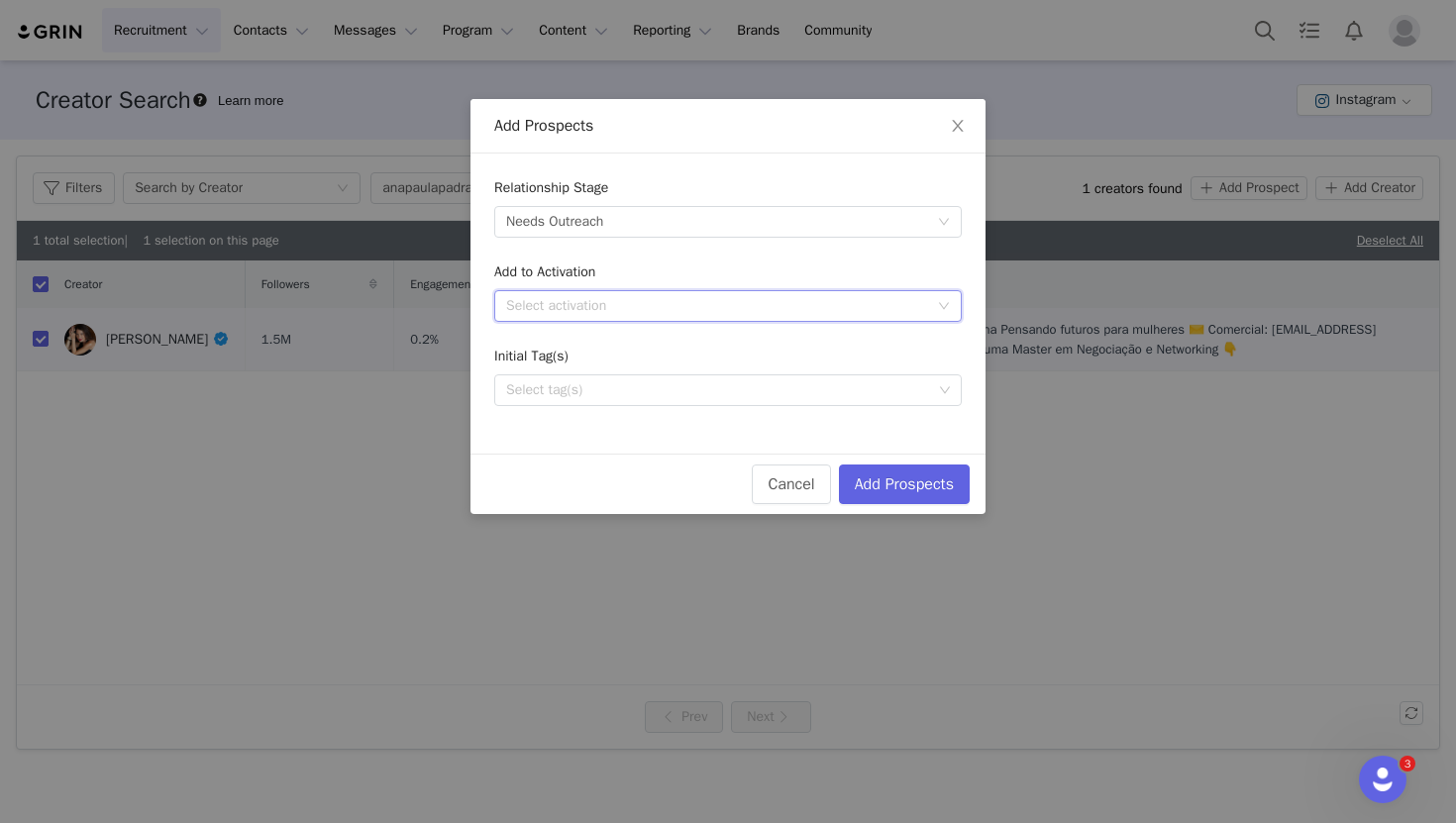 click on "Select activation" at bounding box center [721, 306] 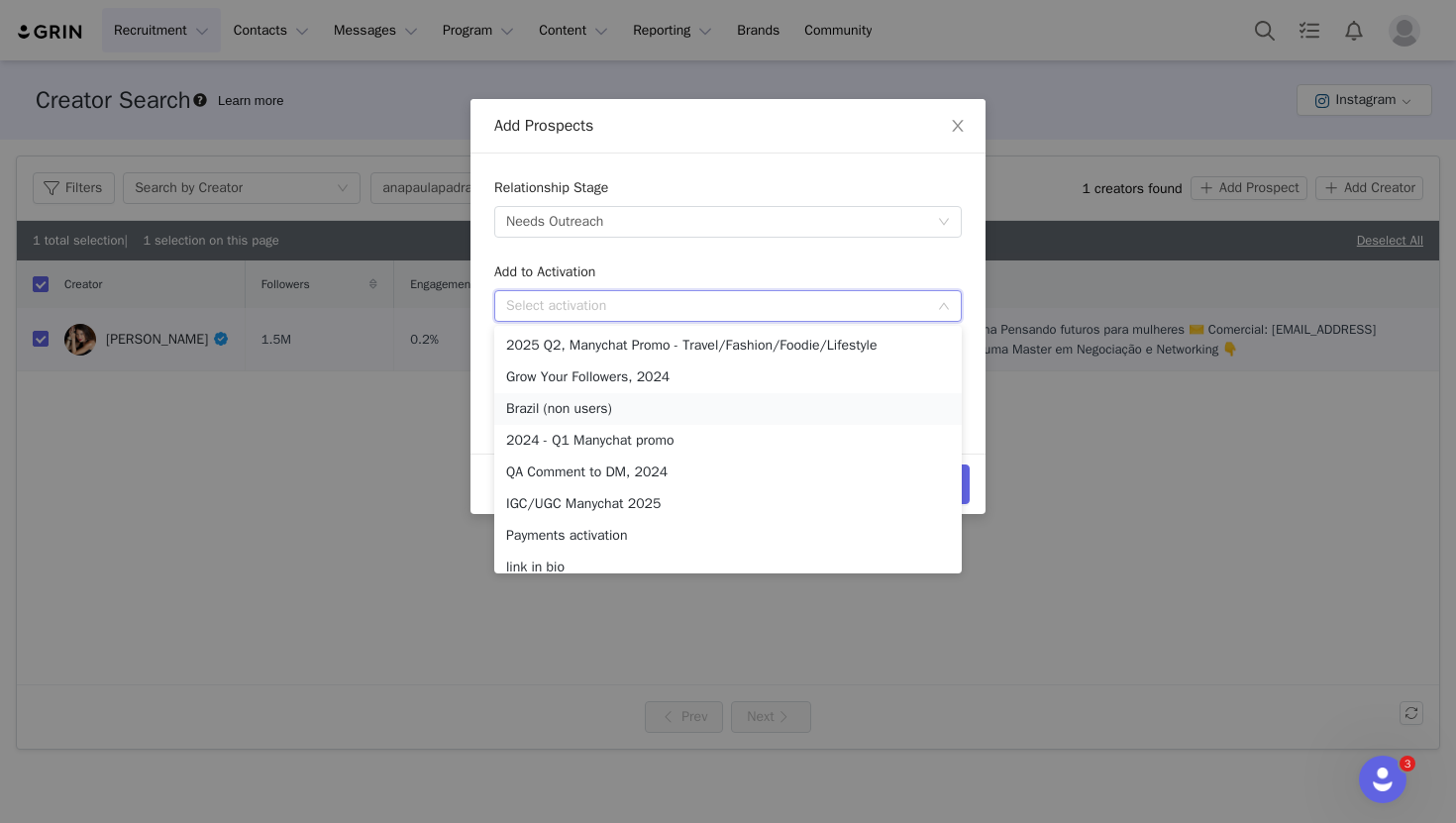 click on "Brazil (non users)" at bounding box center [728, 409] 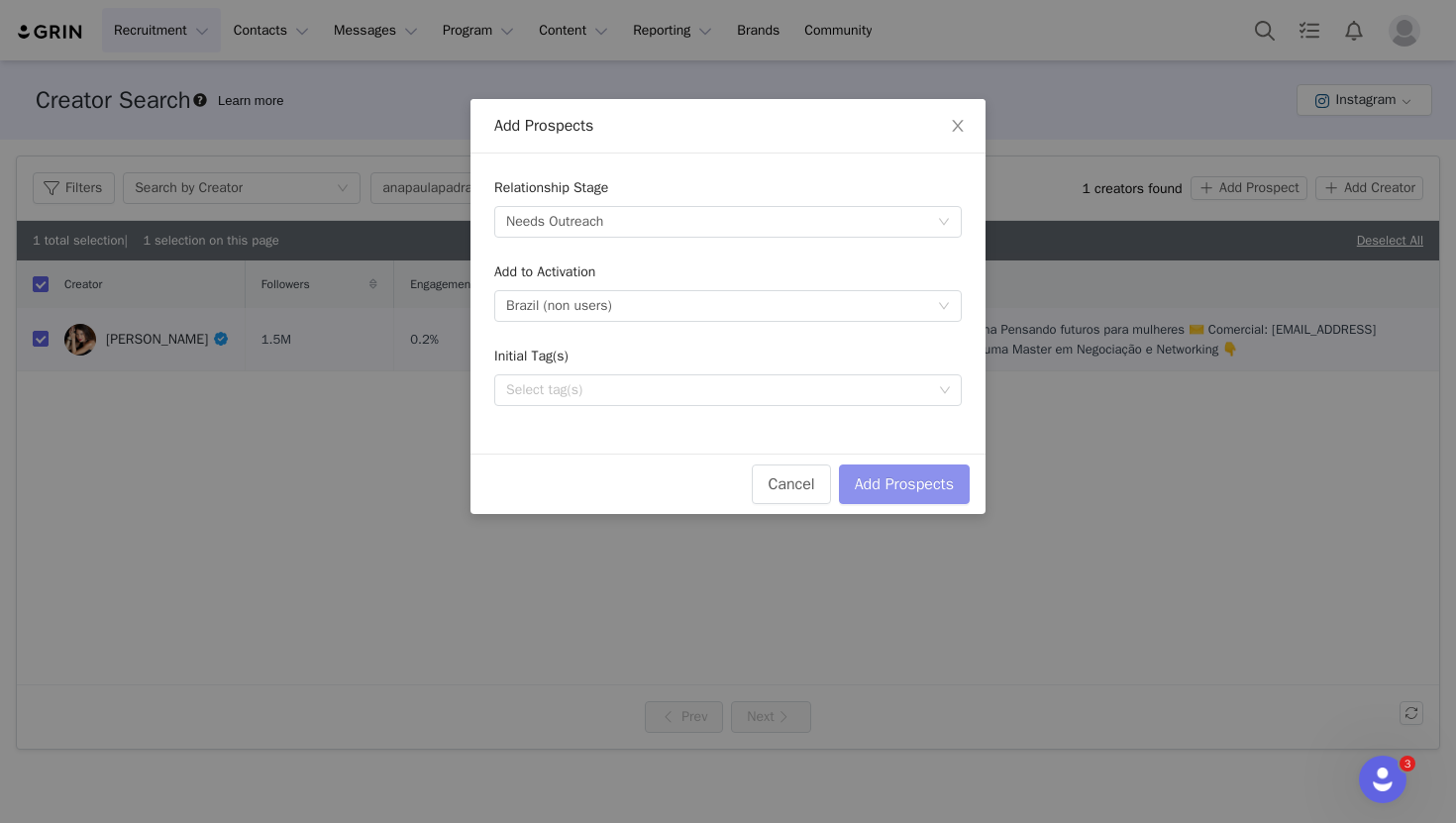 click on "Add Prospects" at bounding box center (904, 484) 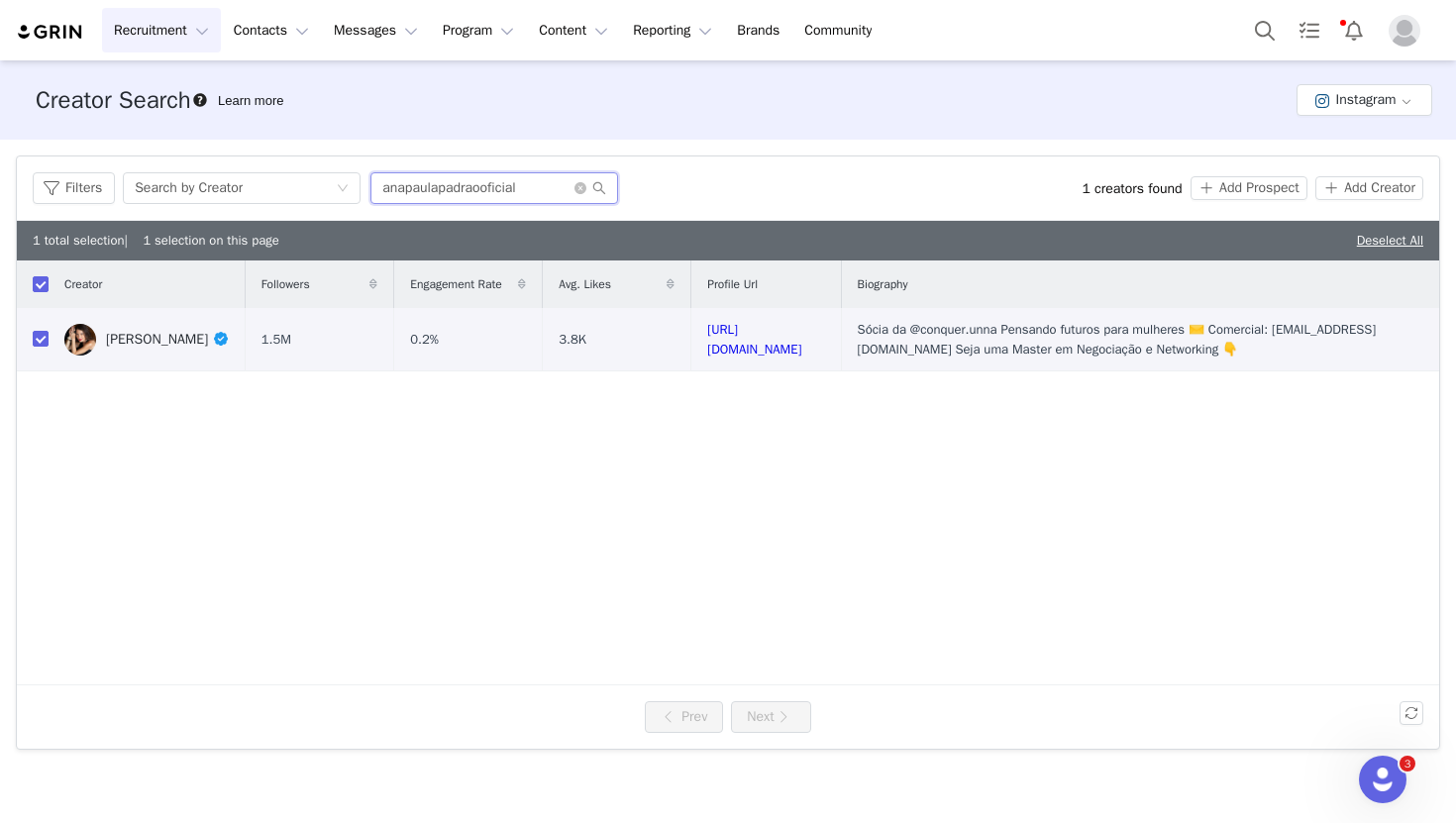 click on "anapaulapadraooficial" at bounding box center (494, 188) 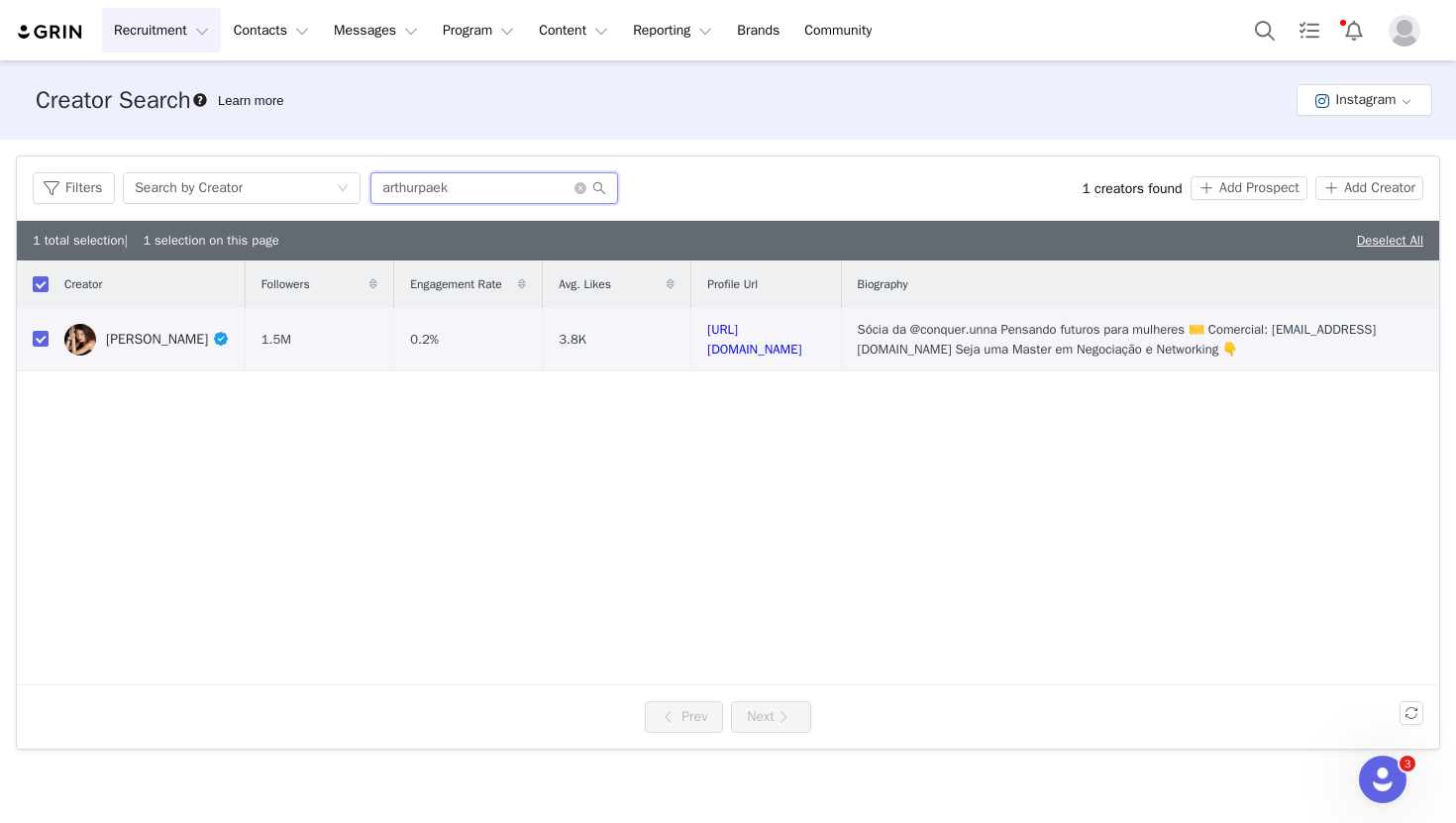 type on "arthurpaek" 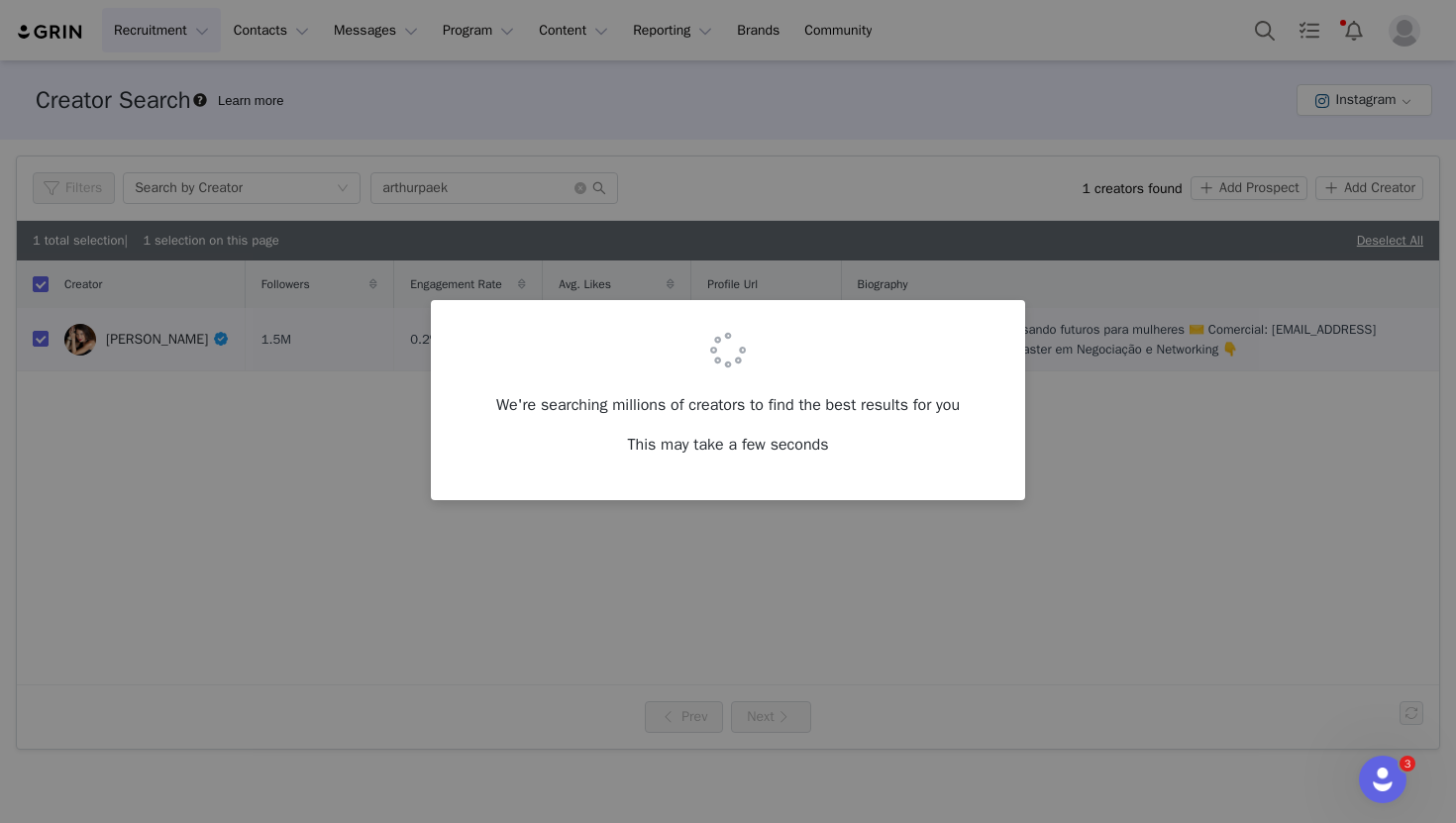 checkbox on "false" 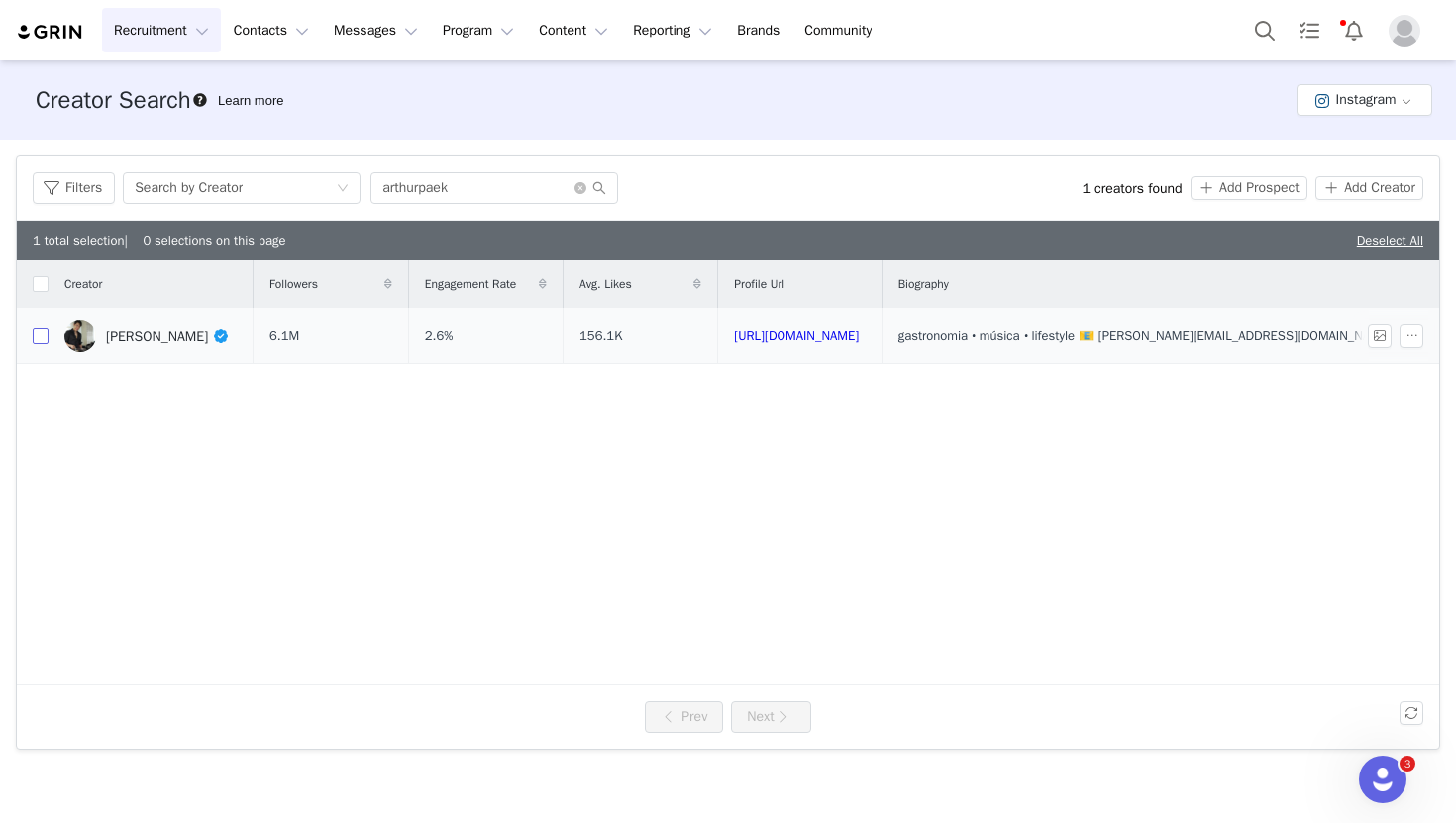click at bounding box center (41, 336) 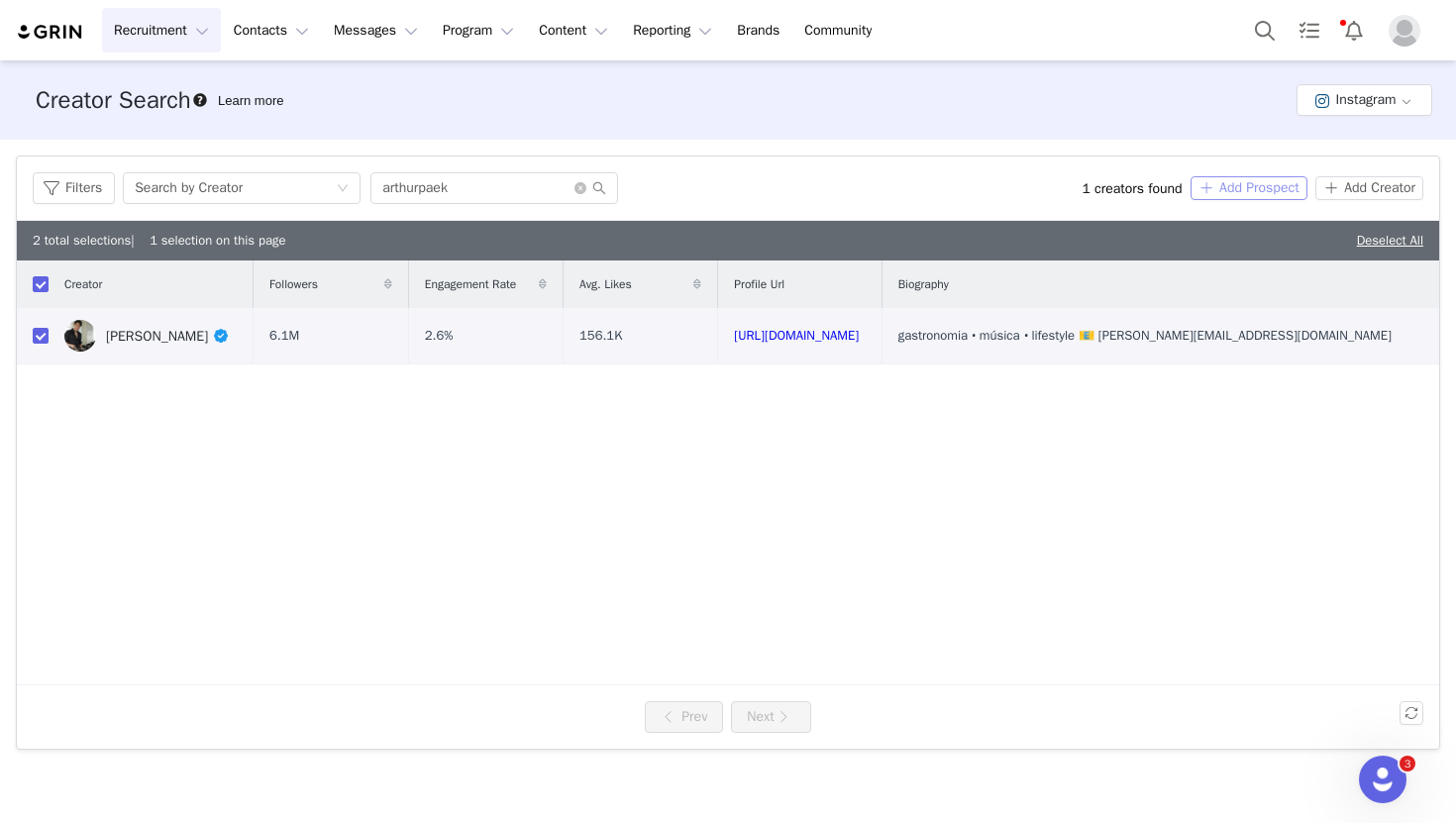 click on "Add Prospect" at bounding box center [1249, 188] 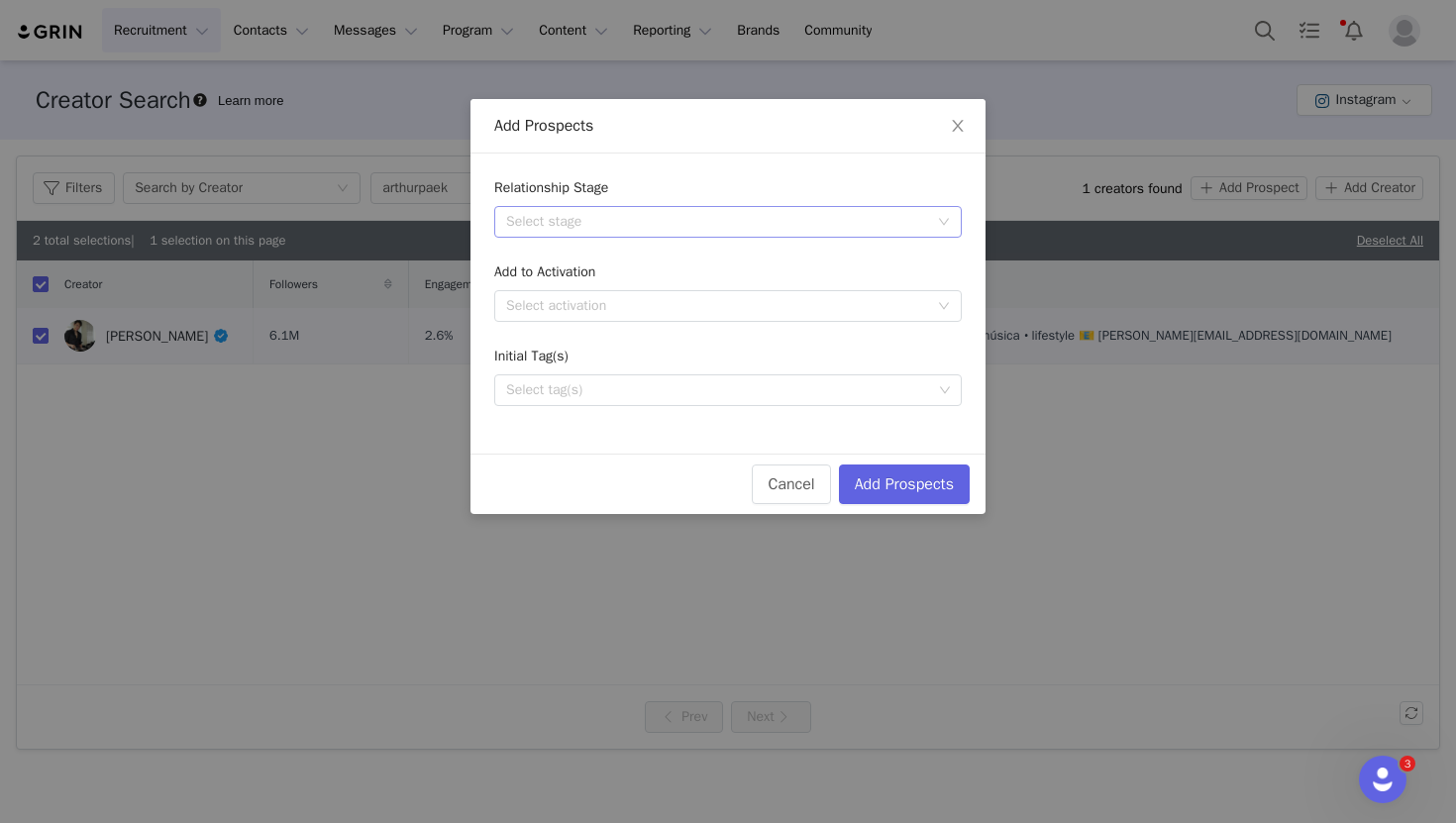 click on "Select stage" at bounding box center [717, 222] 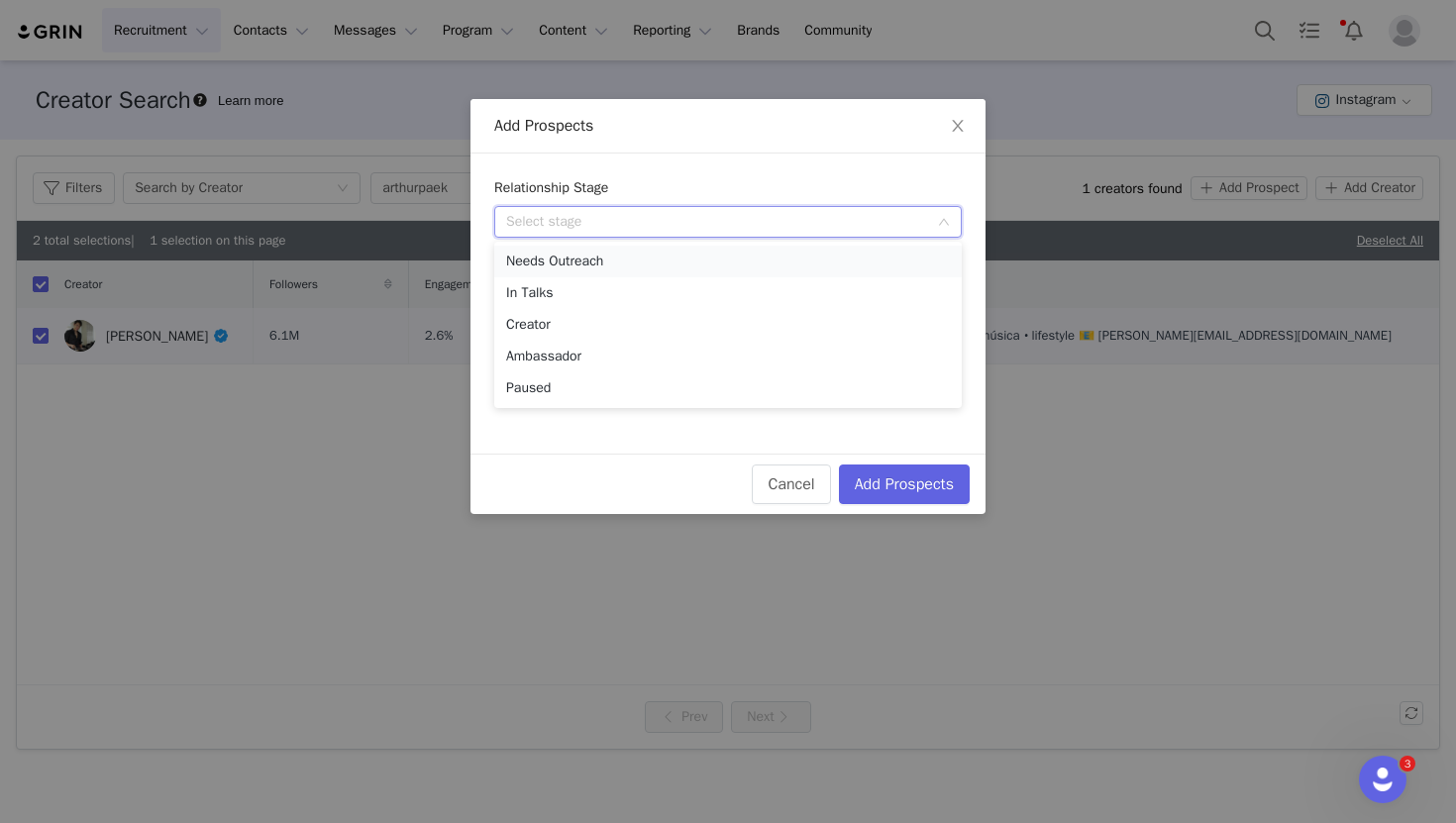 click on "Needs Outreach" at bounding box center (728, 261) 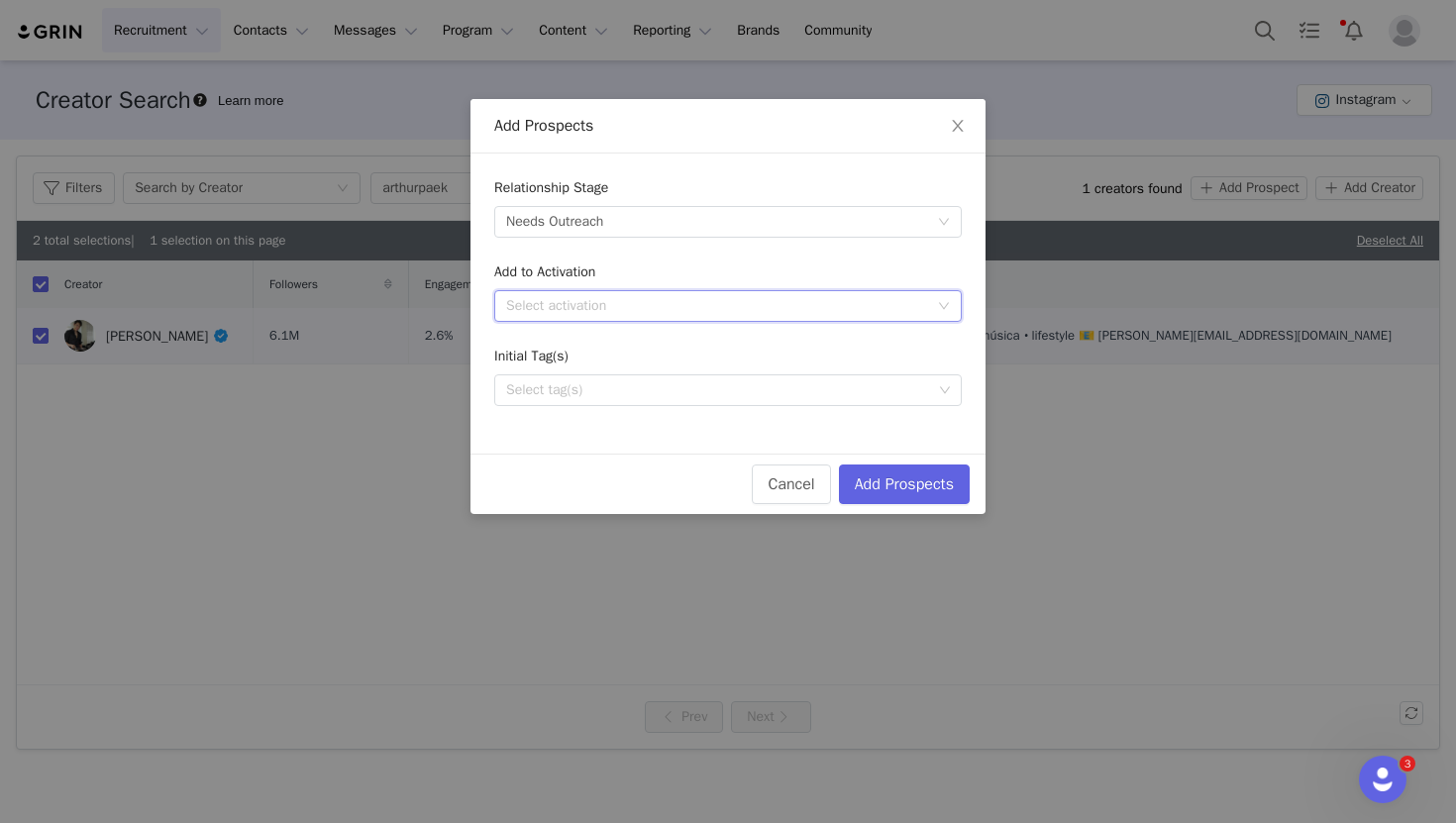 click on "Select activation" at bounding box center (721, 306) 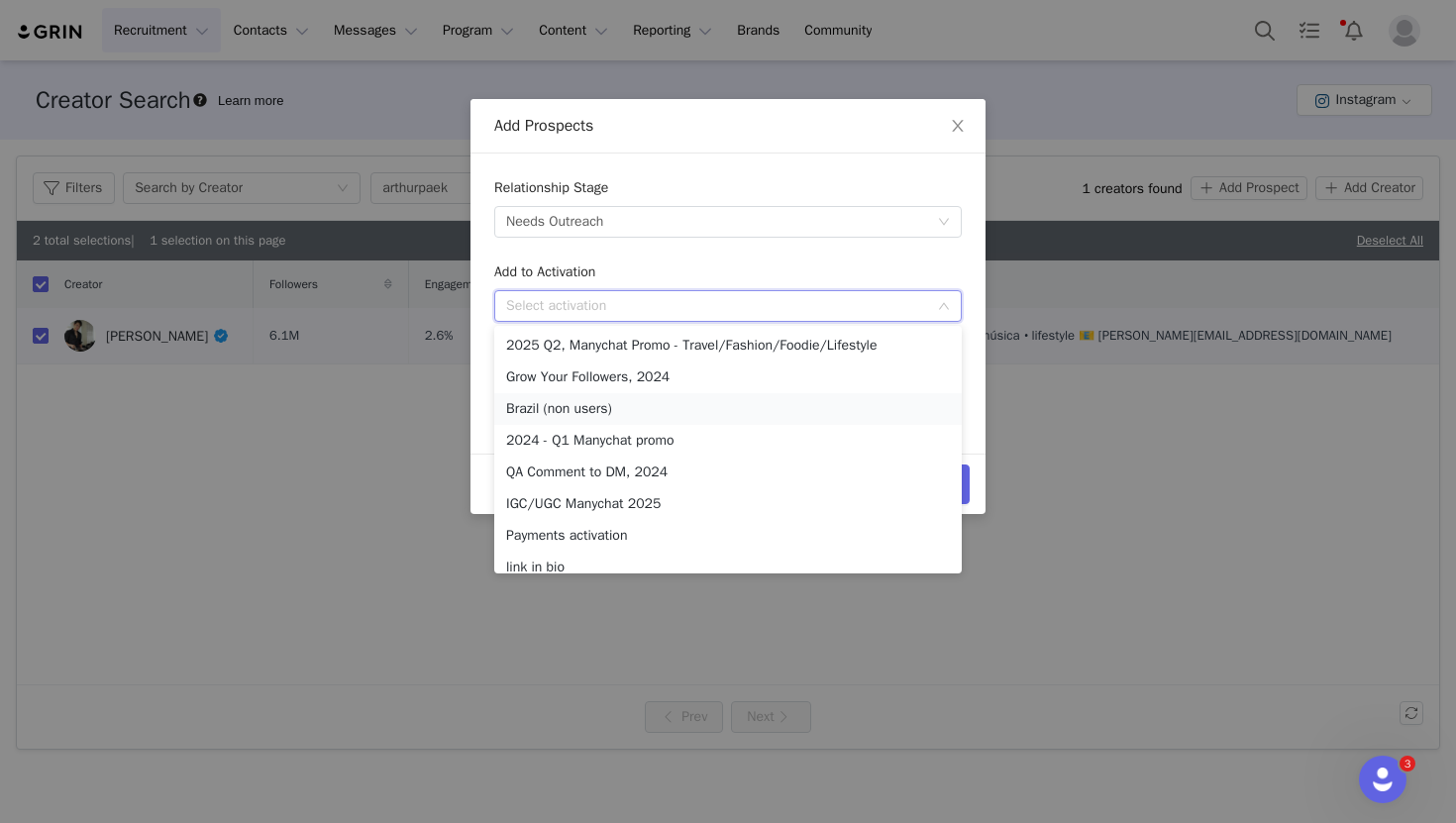 click on "Brazil (non users)" at bounding box center [728, 409] 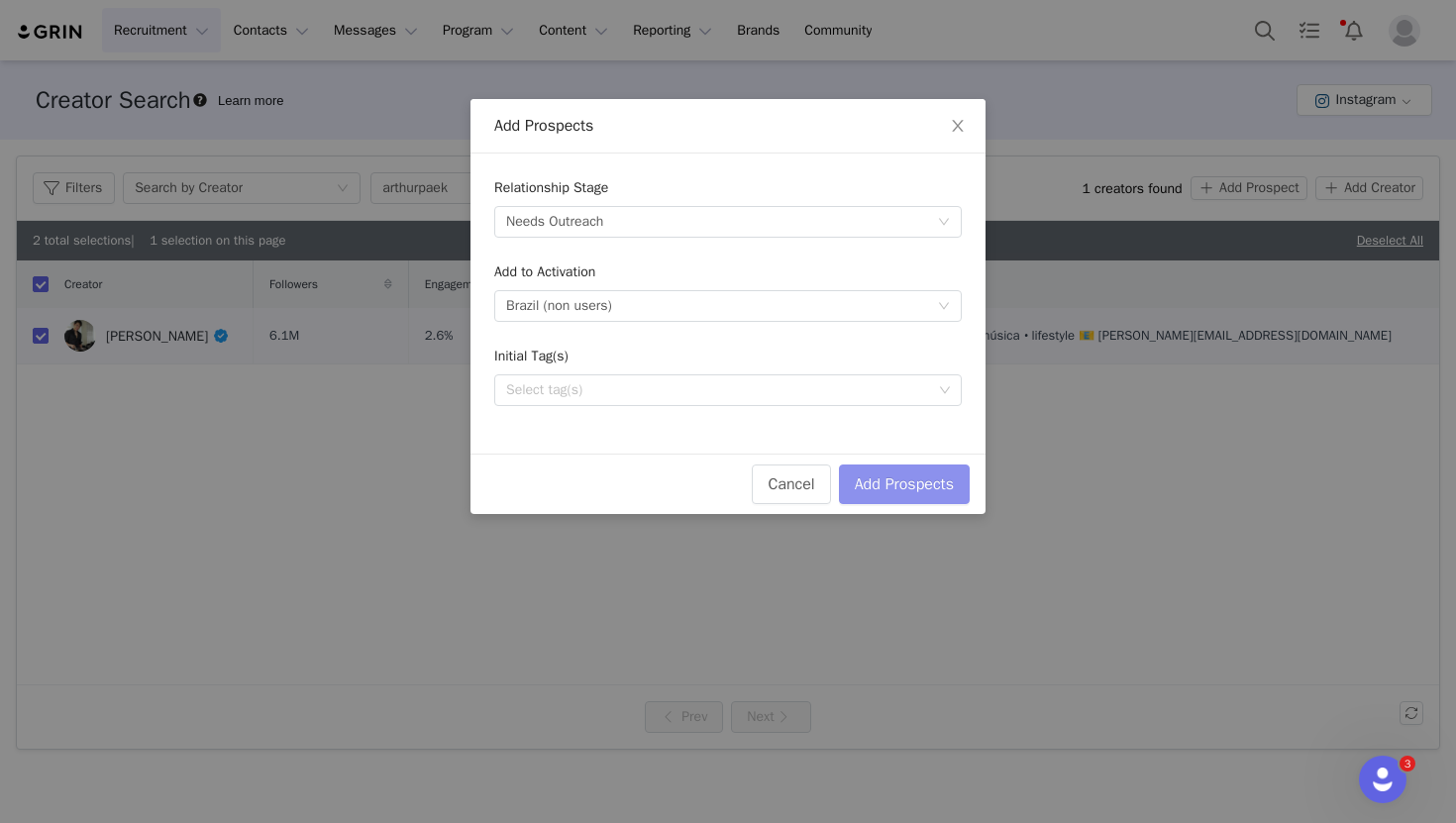 click on "Add Prospects" at bounding box center (904, 484) 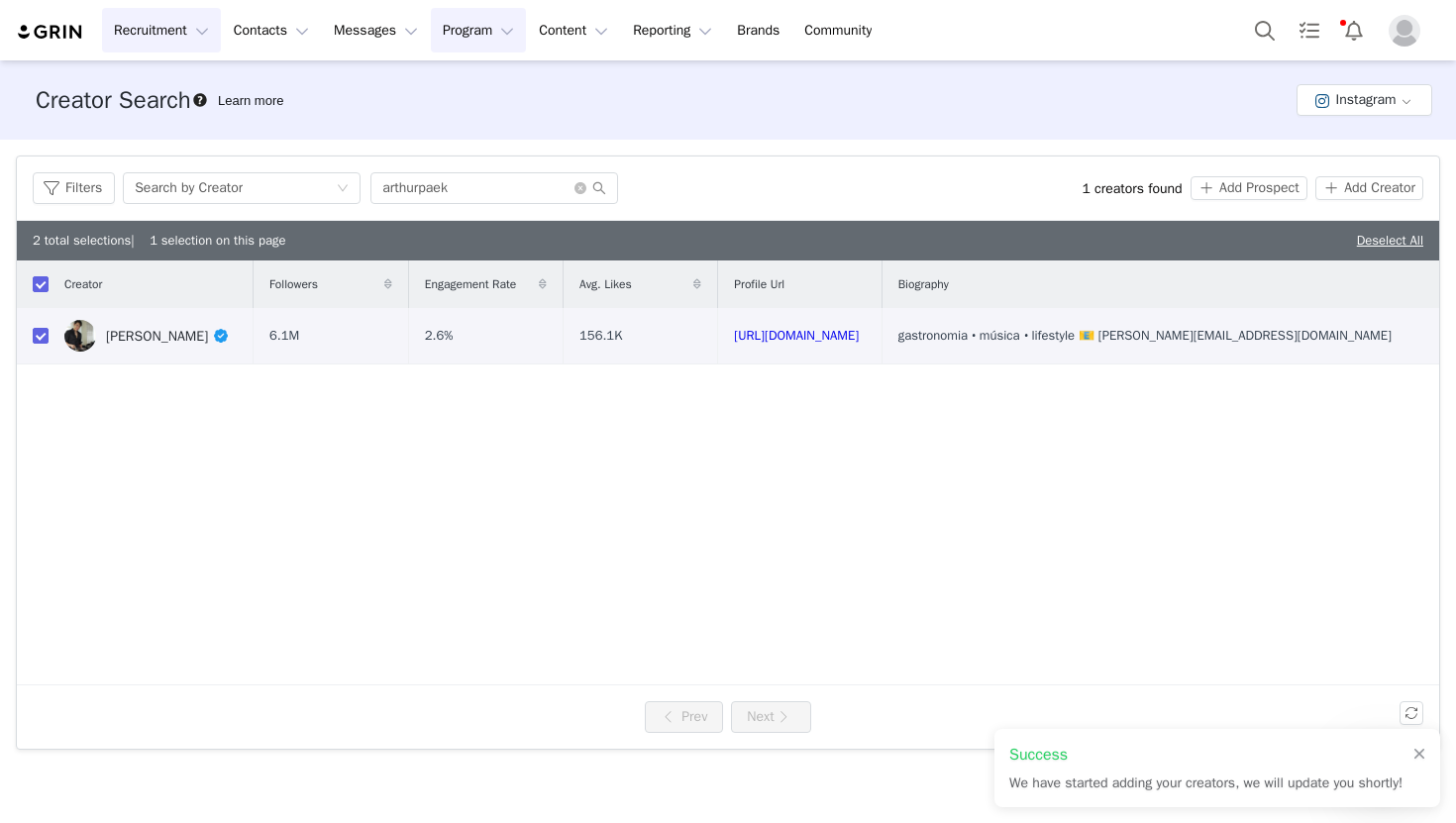 click on "Program Program" at bounding box center [478, 30] 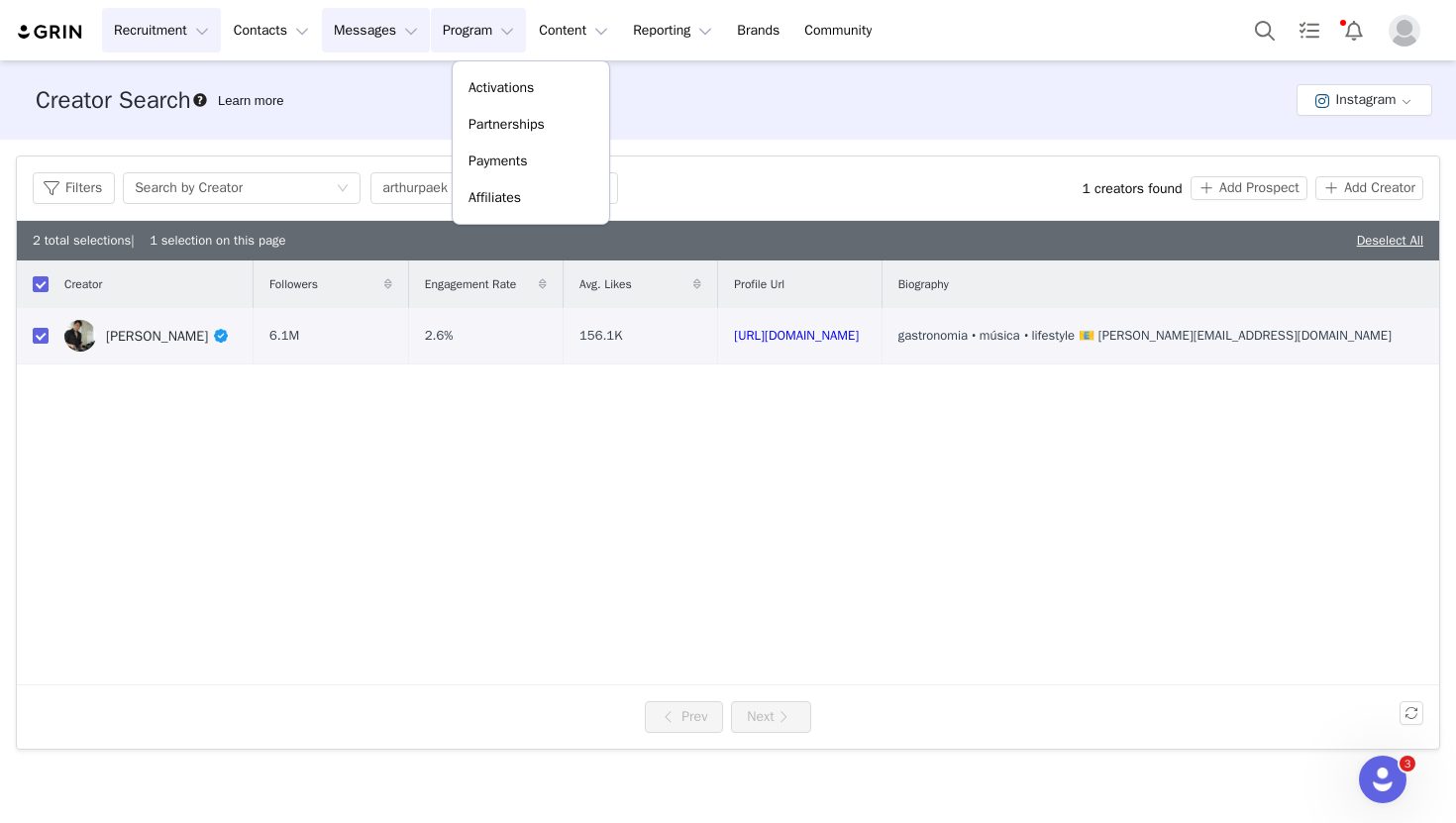click on "Messages Messages" at bounding box center (375, 30) 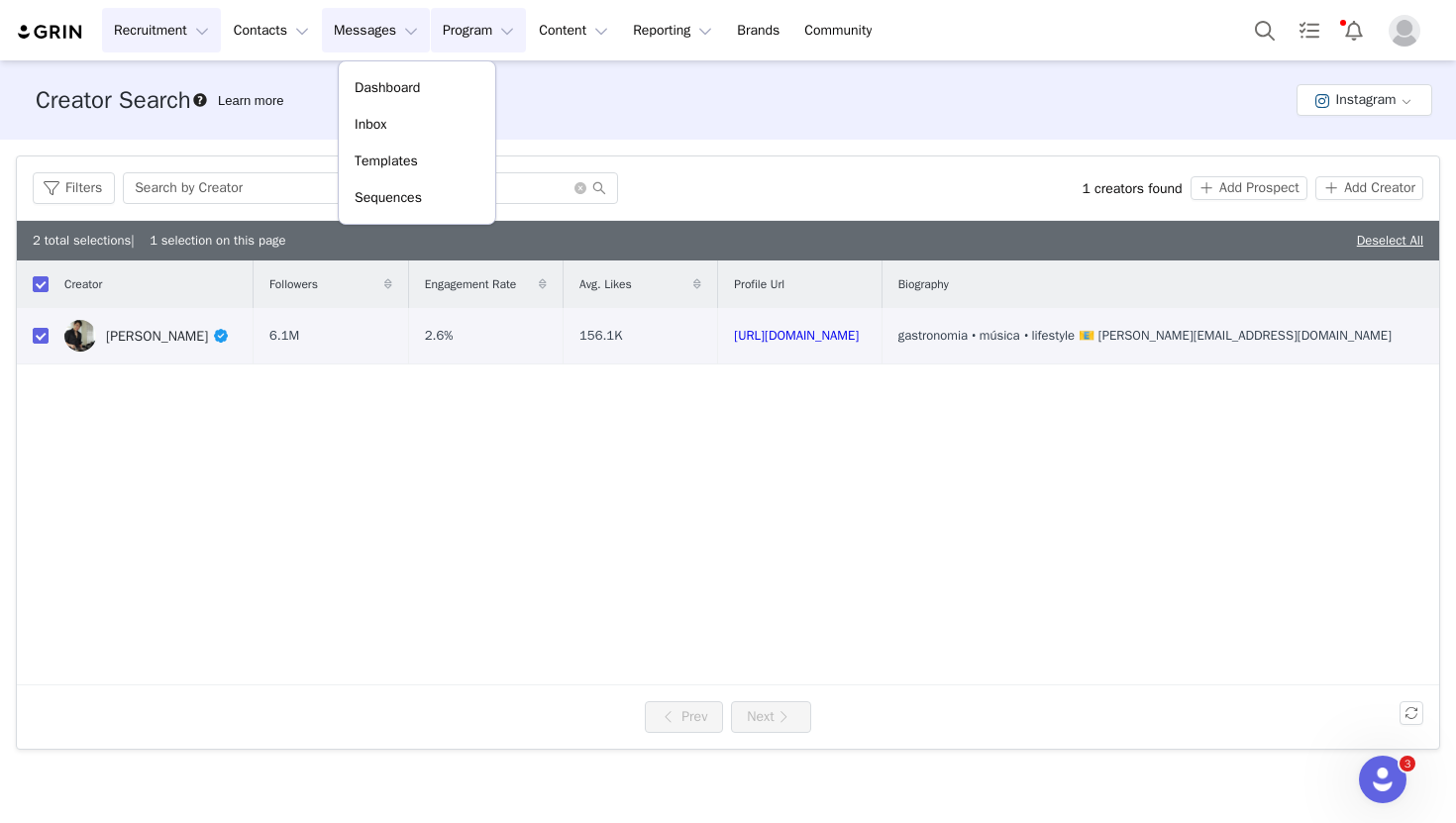 click on "Program Program" at bounding box center (478, 30) 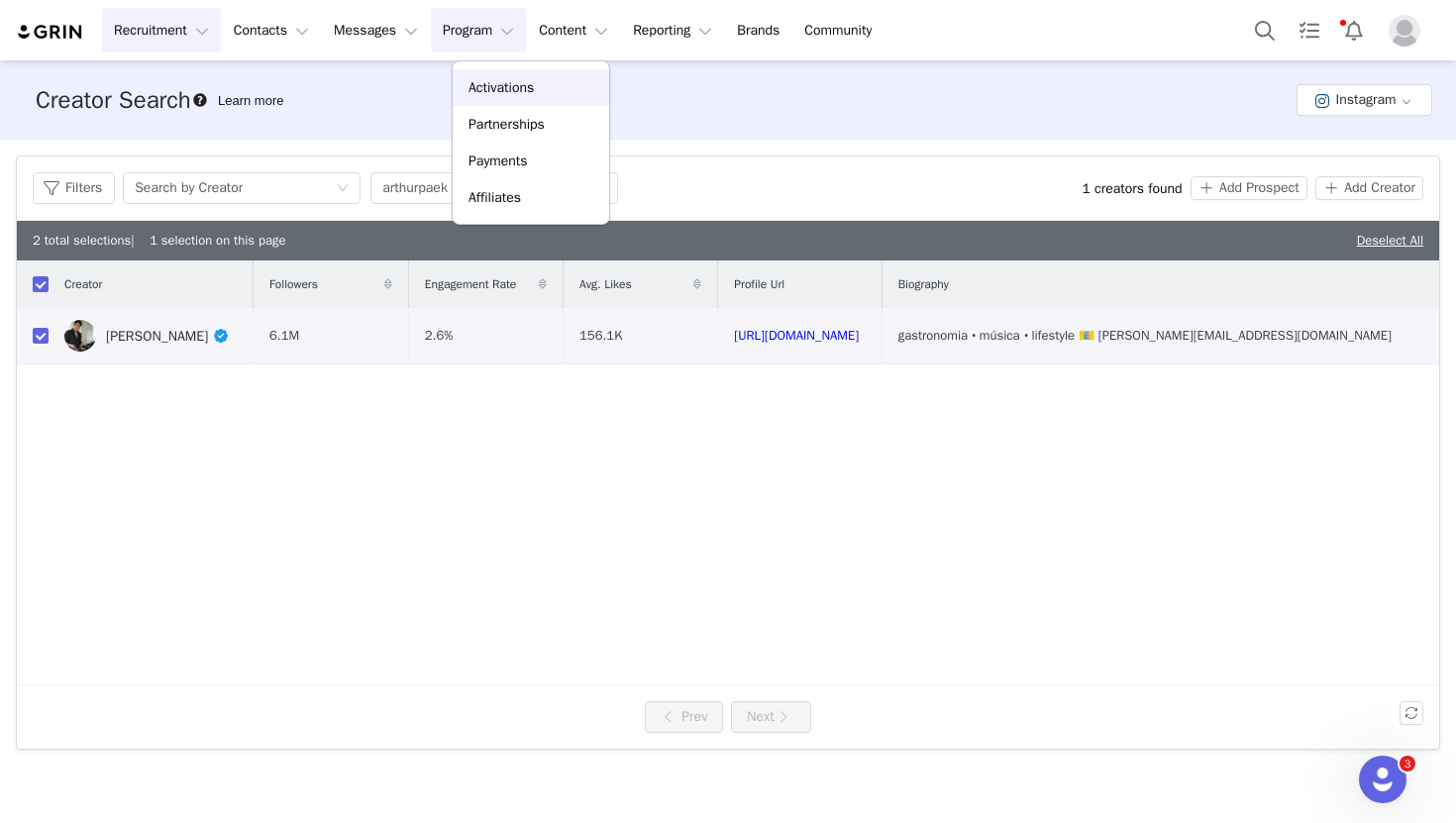 click on "Activations" at bounding box center [501, 87] 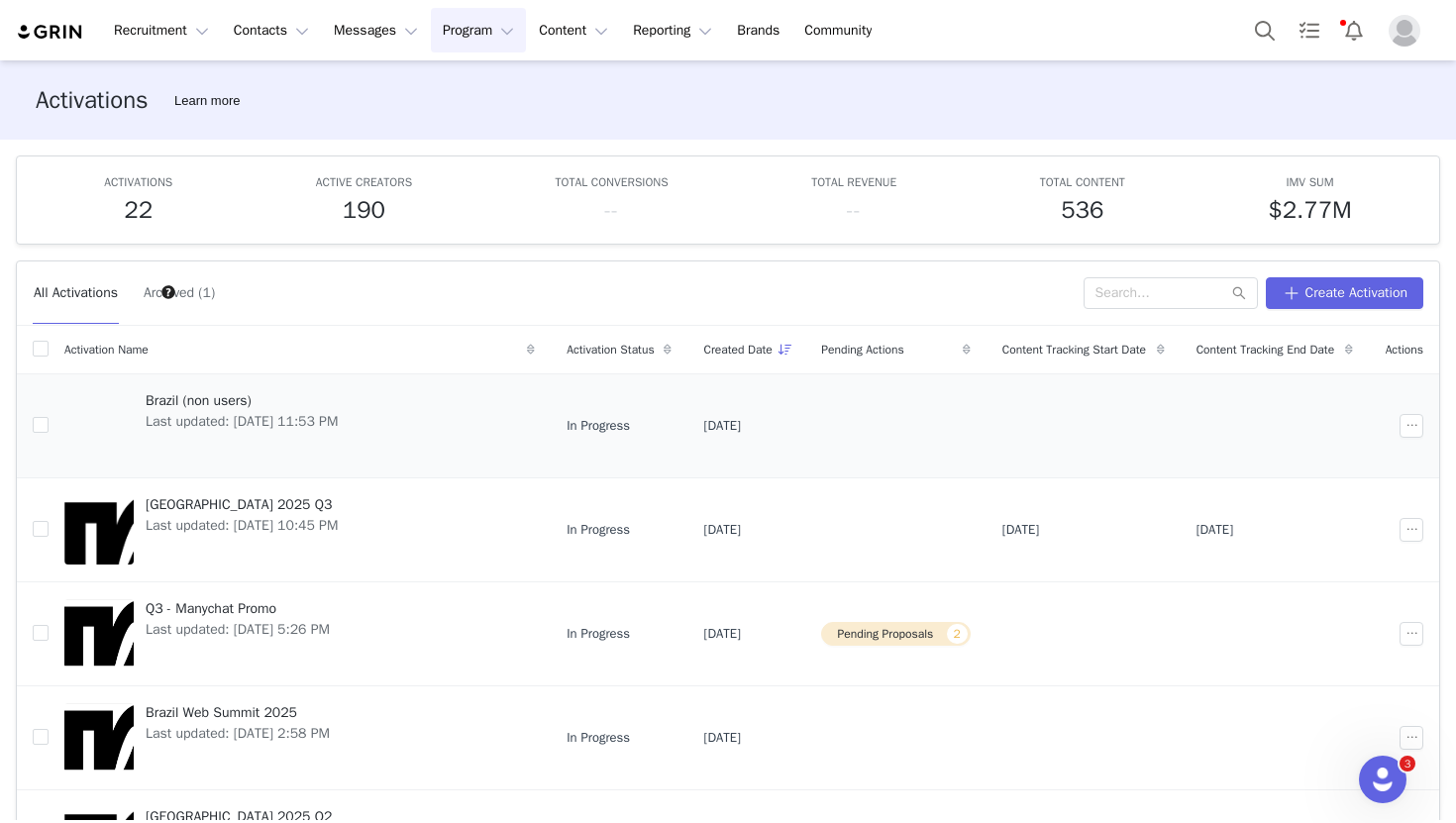 click on "Brazil (non users)" at bounding box center [242, 400] 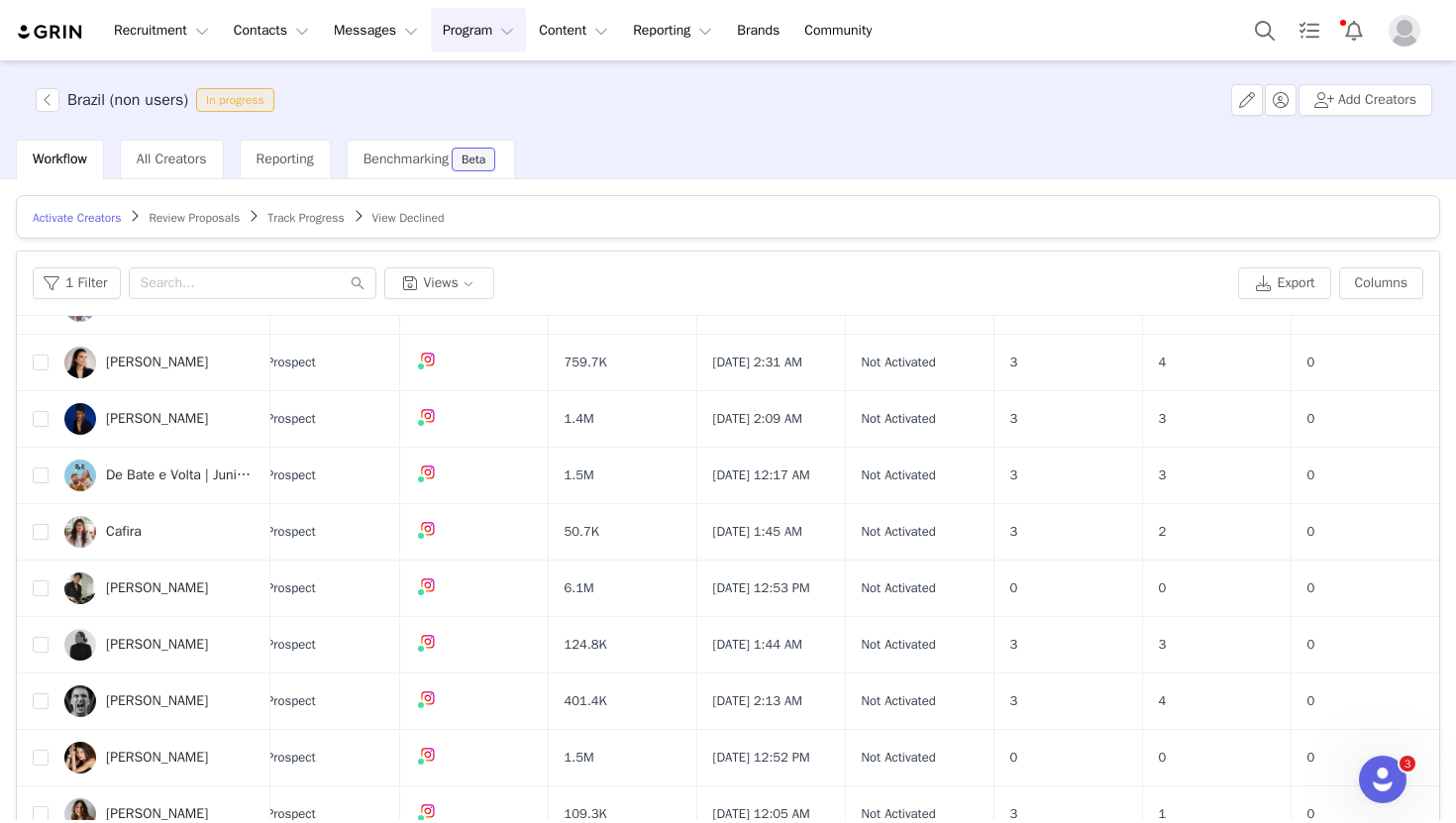 scroll, scrollTop: 1422, scrollLeft: 20, axis: both 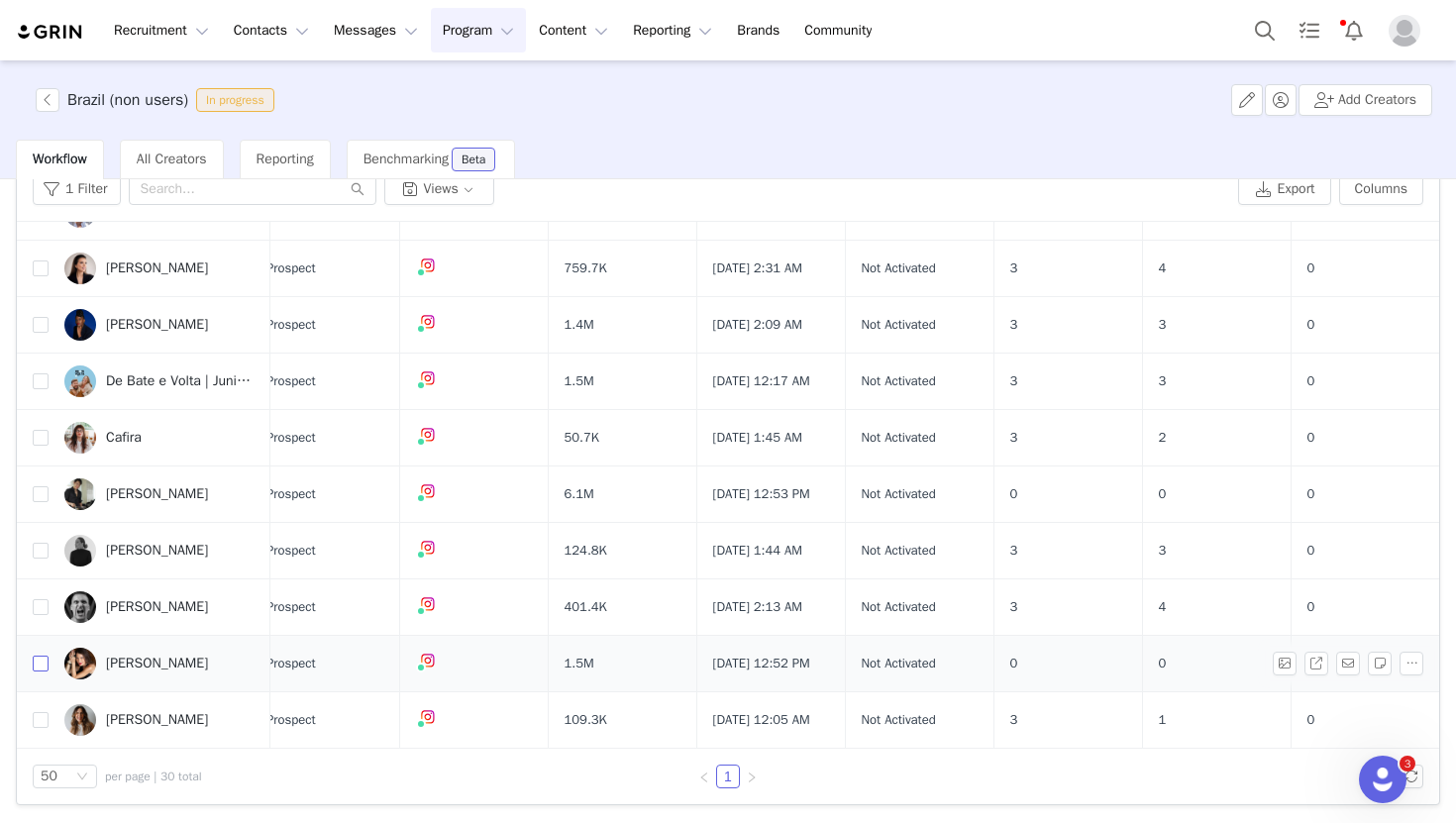 click at bounding box center (41, 664) 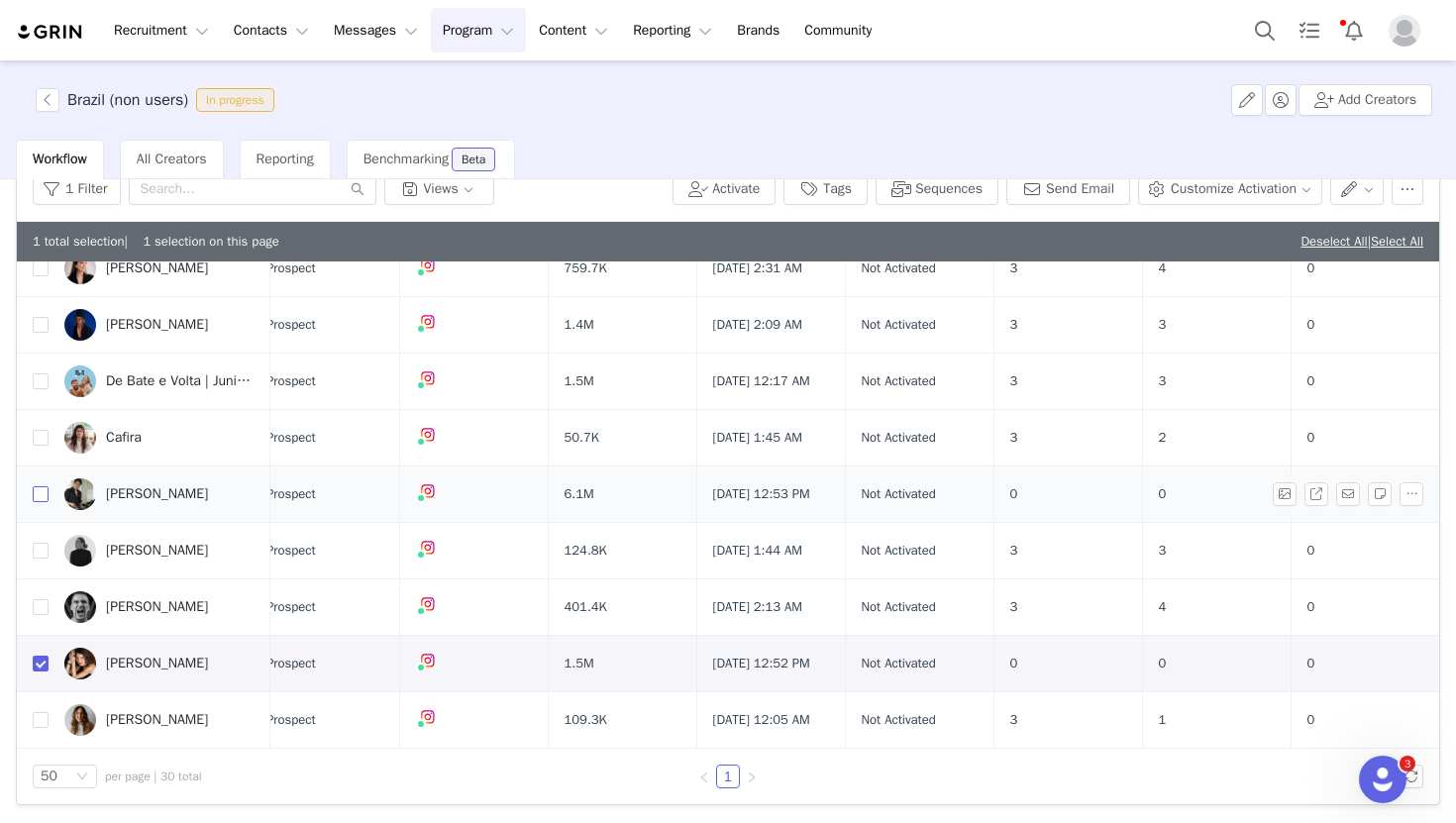click at bounding box center (41, 494) 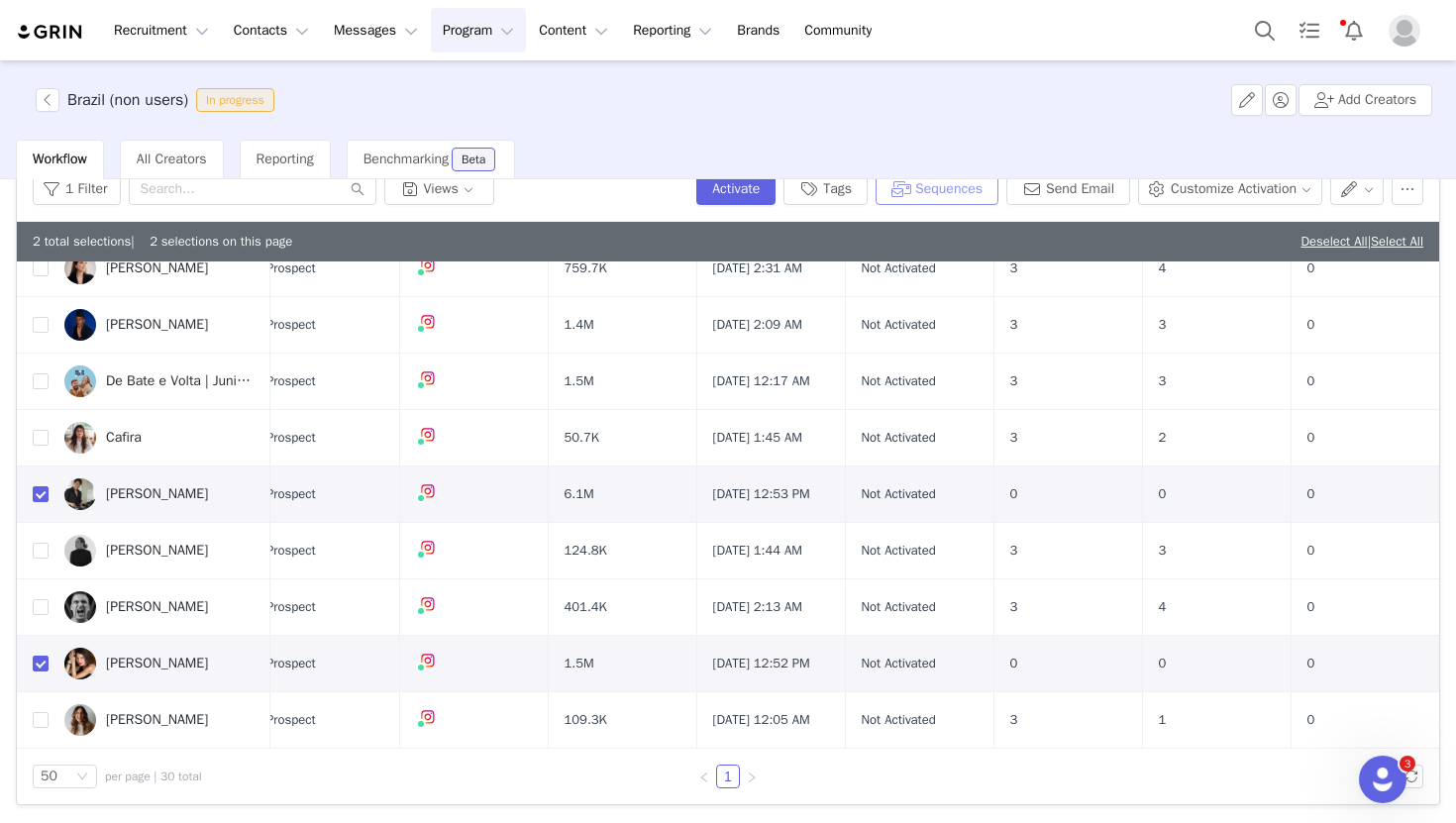 click on "Sequences" at bounding box center (937, 189) 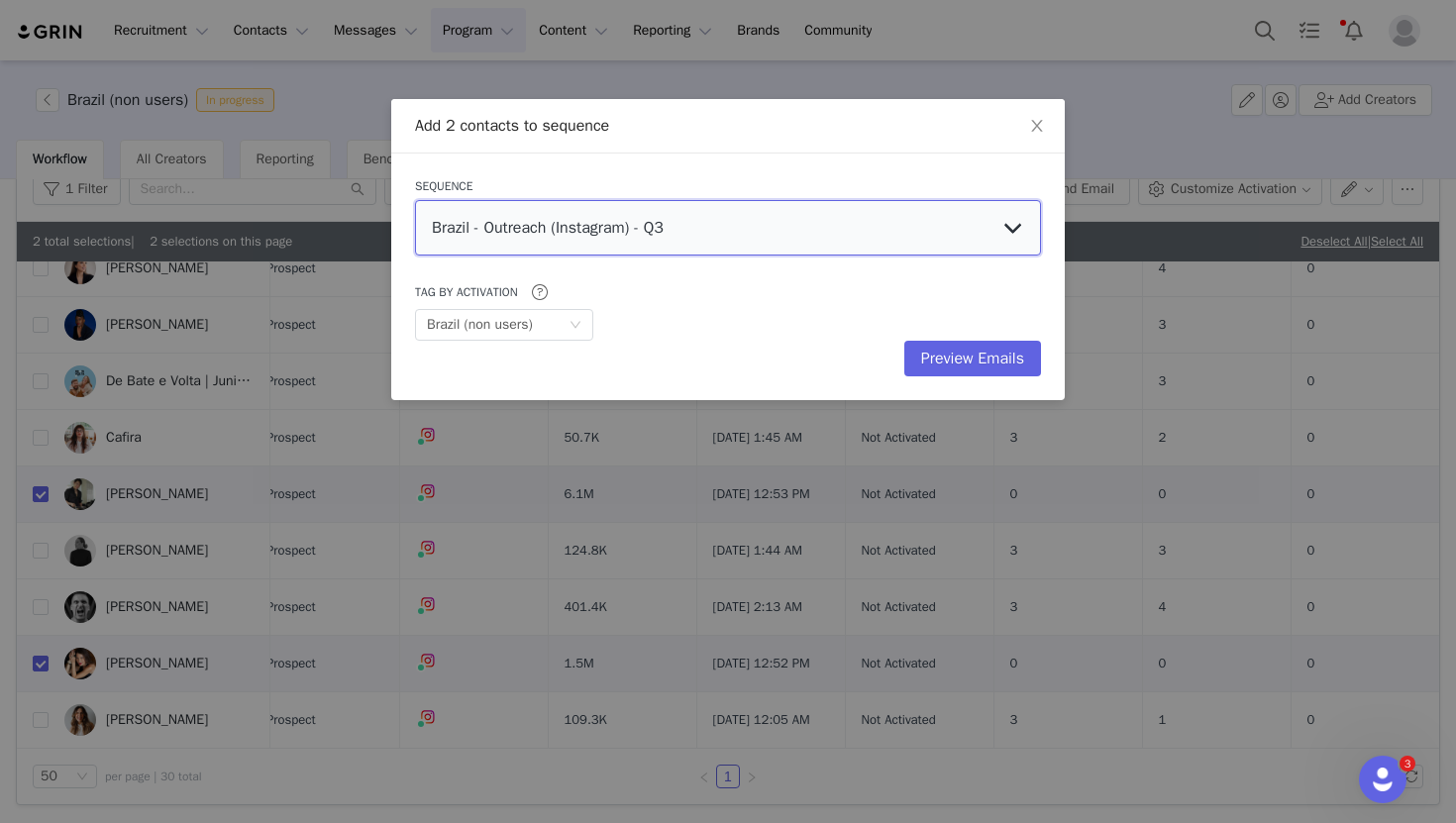 click on "Brazil - Outreach (Instagram) - Q3   Brazil - Outreach (non-users)   Brazil - Web Summit event with Giovanna Antonelli   Brazil - Outreach (Instagram) - Q2" at bounding box center [728, 228] 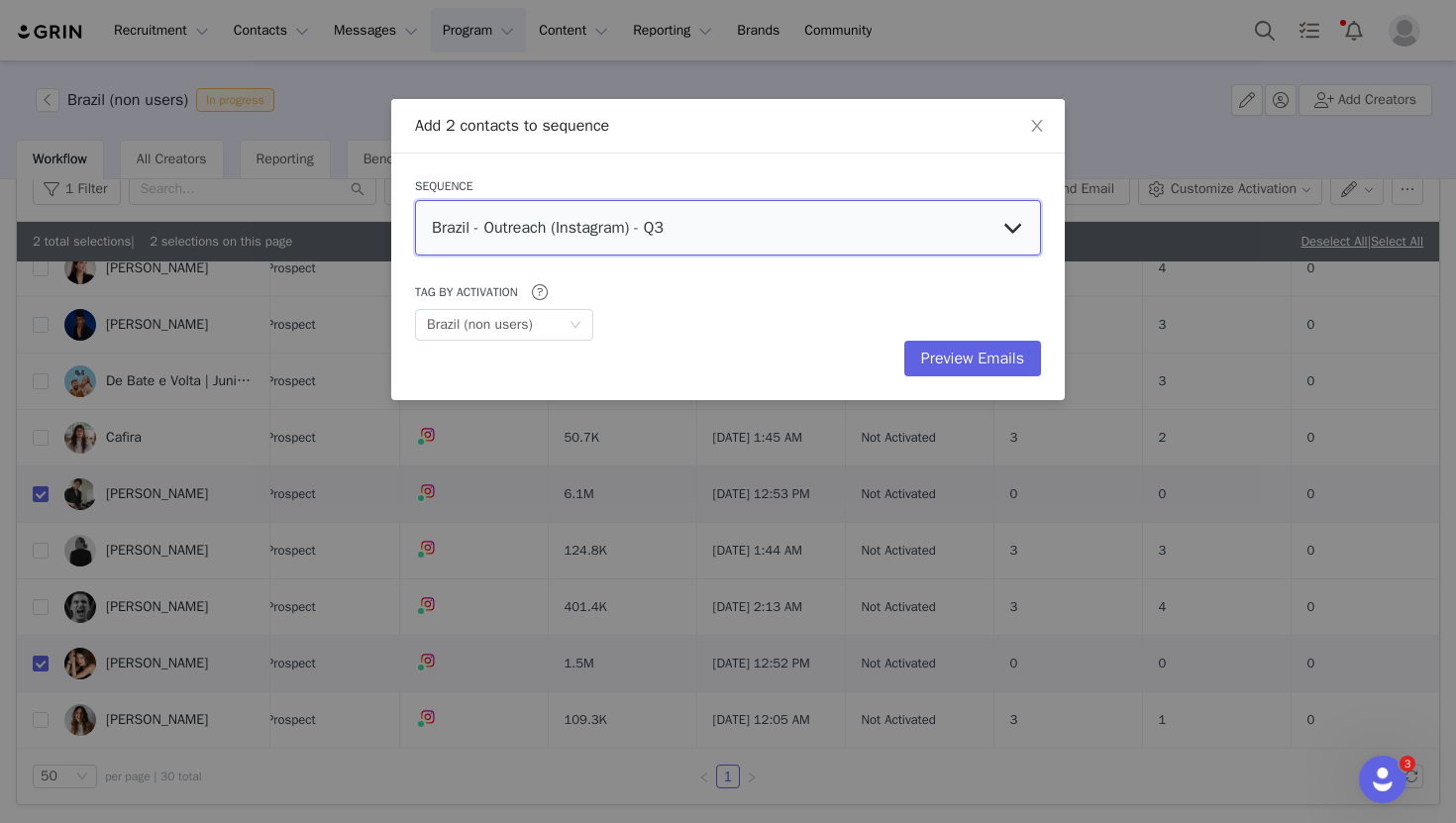 select on "9d54d6af-72ec-4015-9df1-d17c1db33cf8" 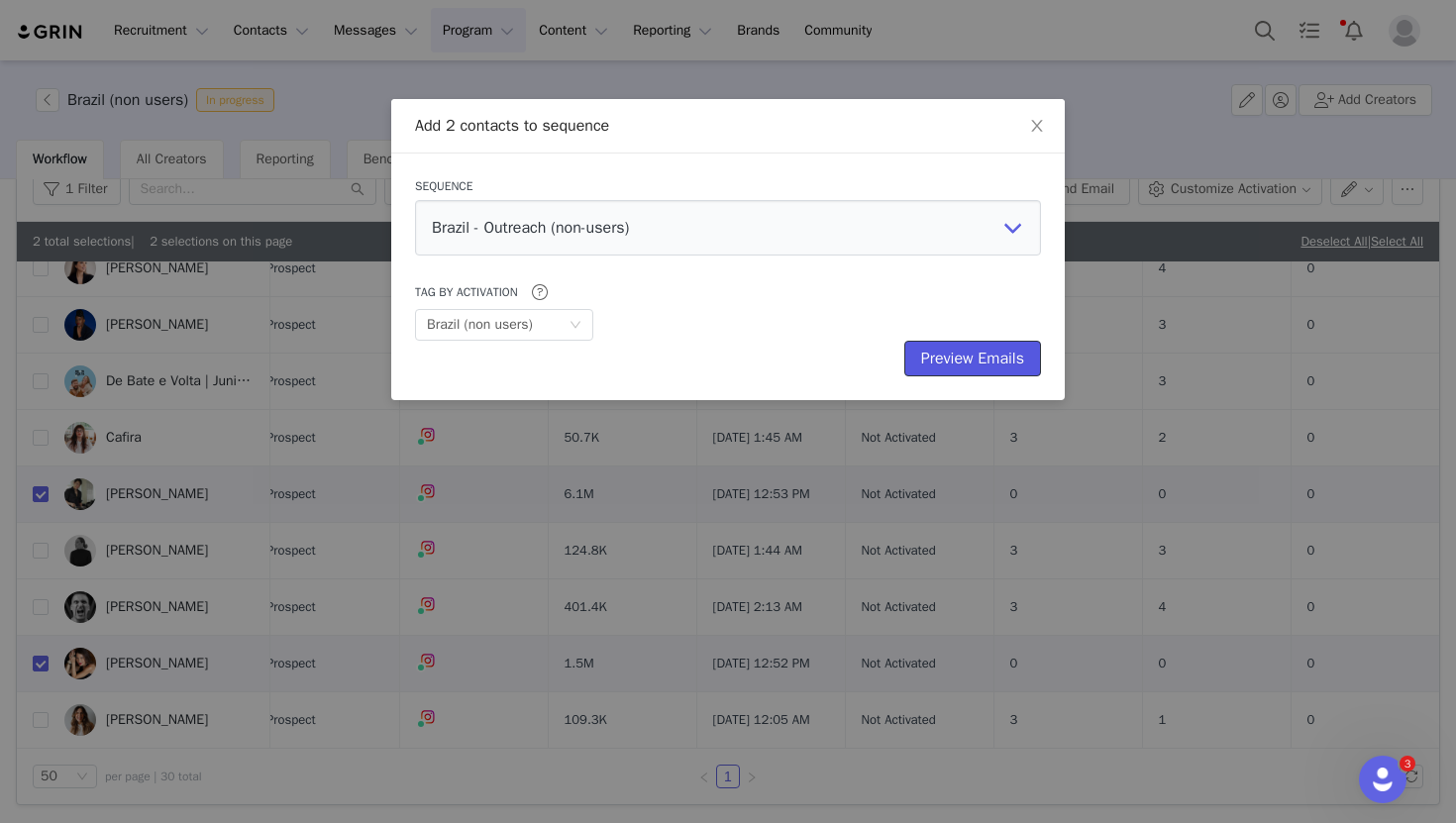 click on "Preview Emails" at bounding box center [973, 359] 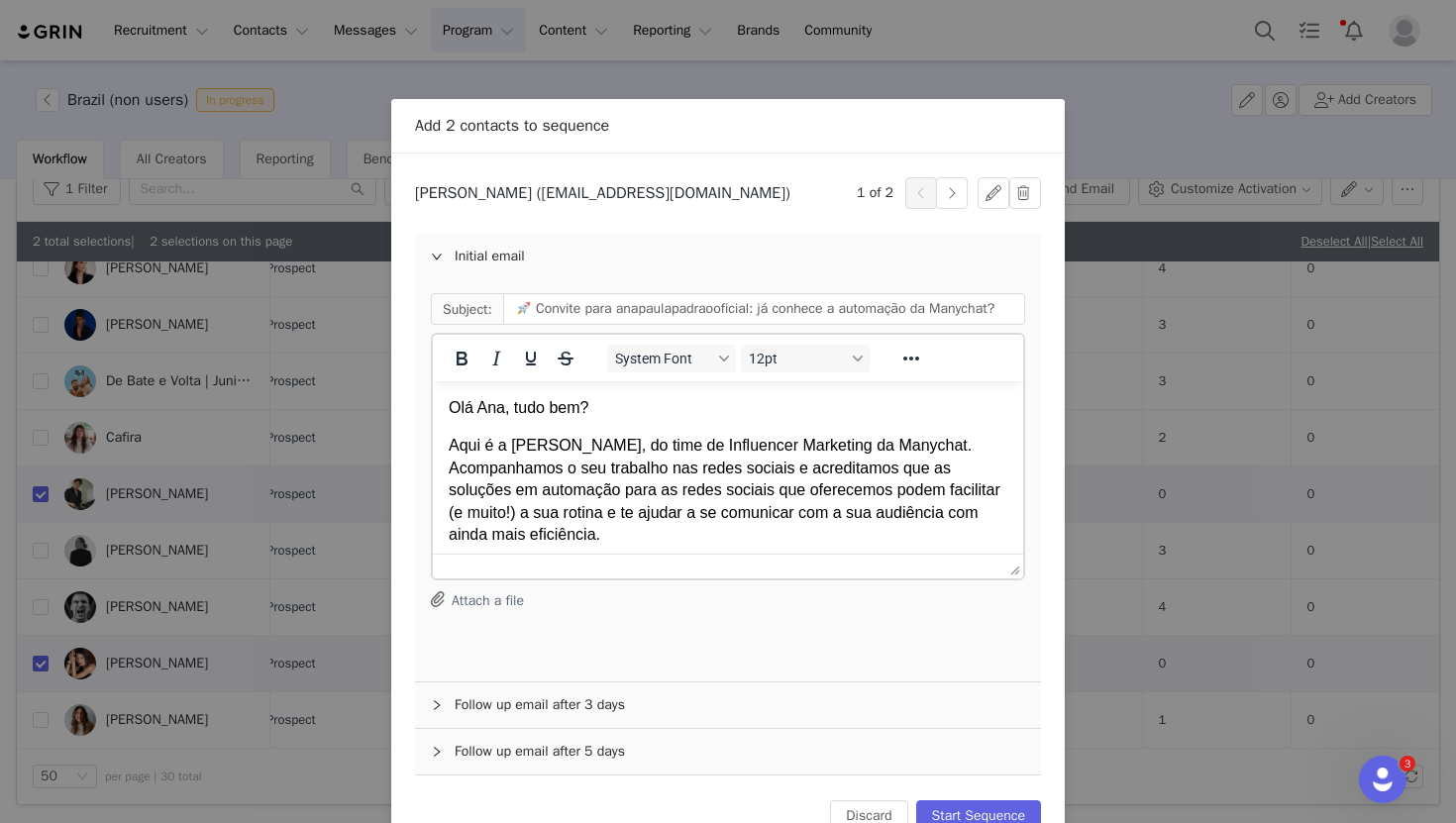 scroll, scrollTop: 0, scrollLeft: 0, axis: both 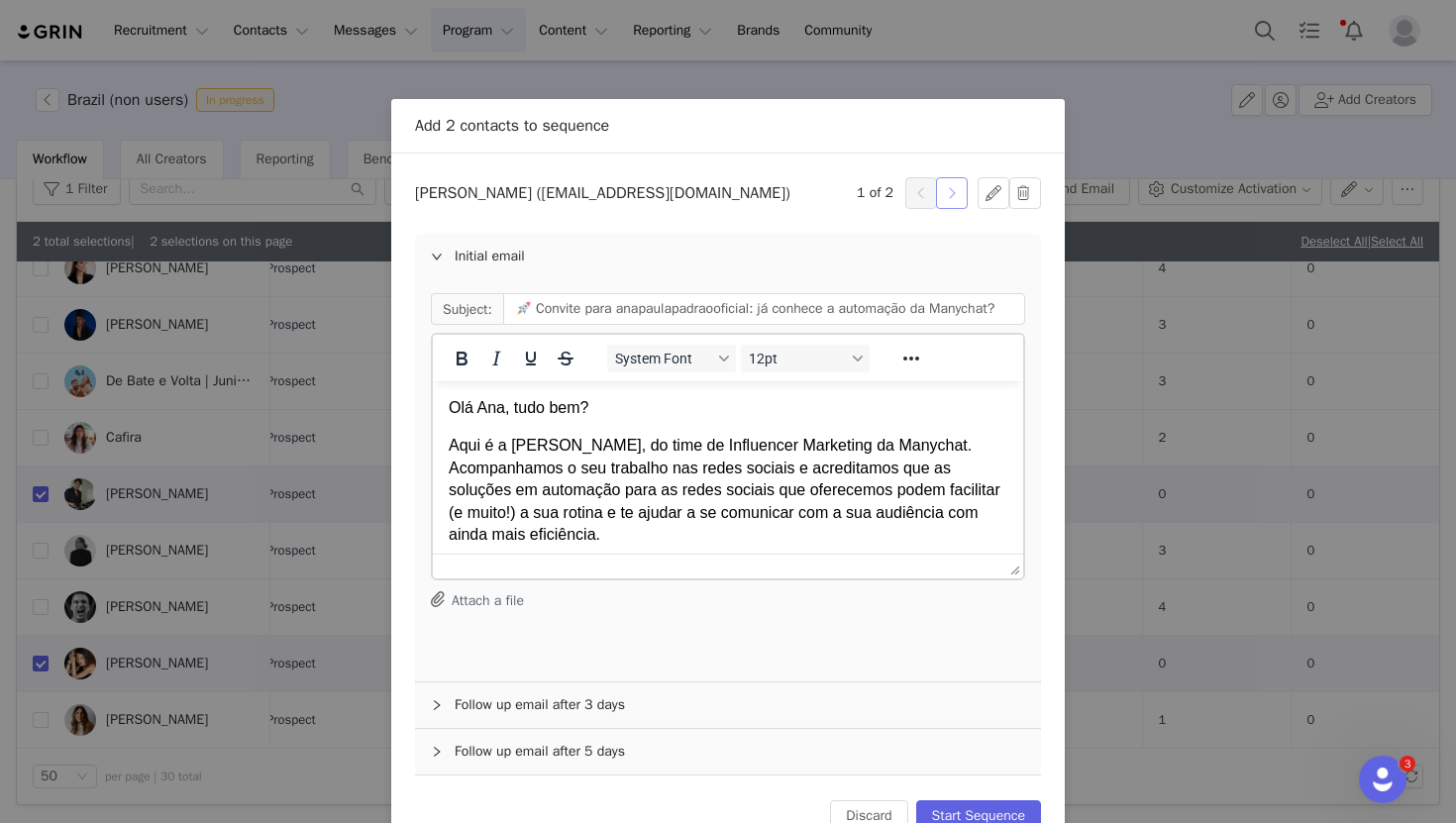 click at bounding box center (952, 193) 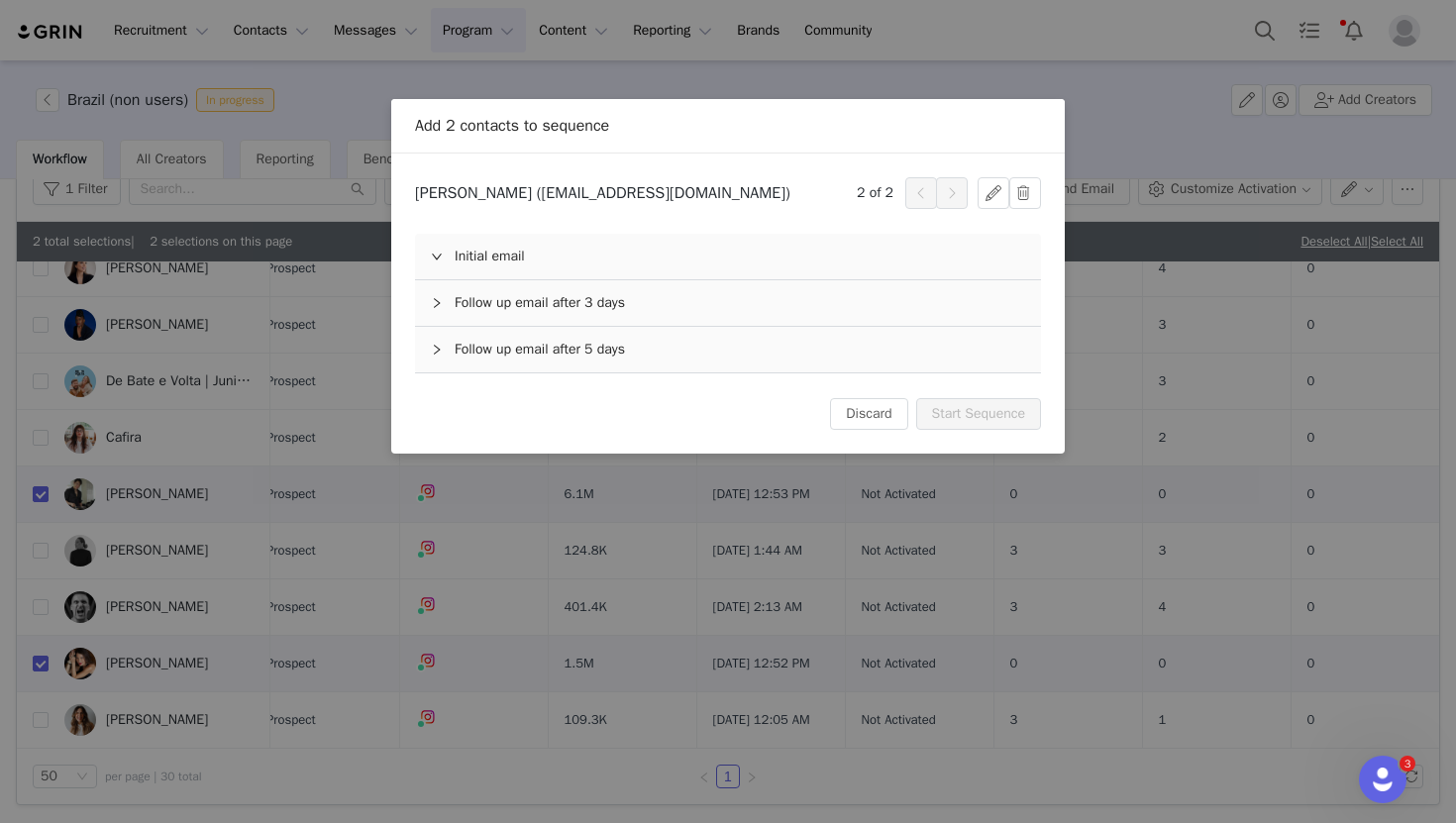 scroll, scrollTop: 0, scrollLeft: 0, axis: both 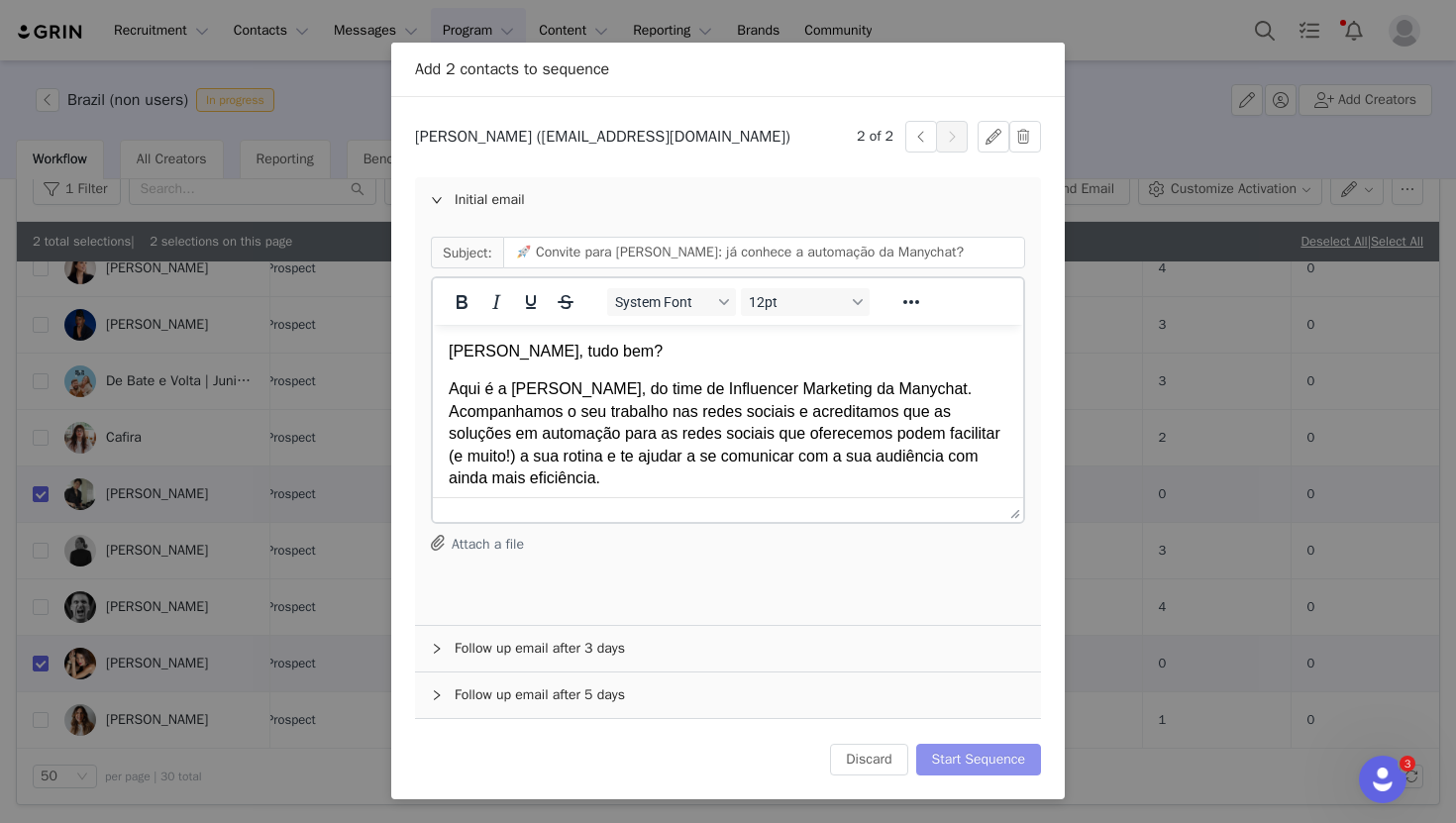 click on "Start Sequence" at bounding box center [979, 760] 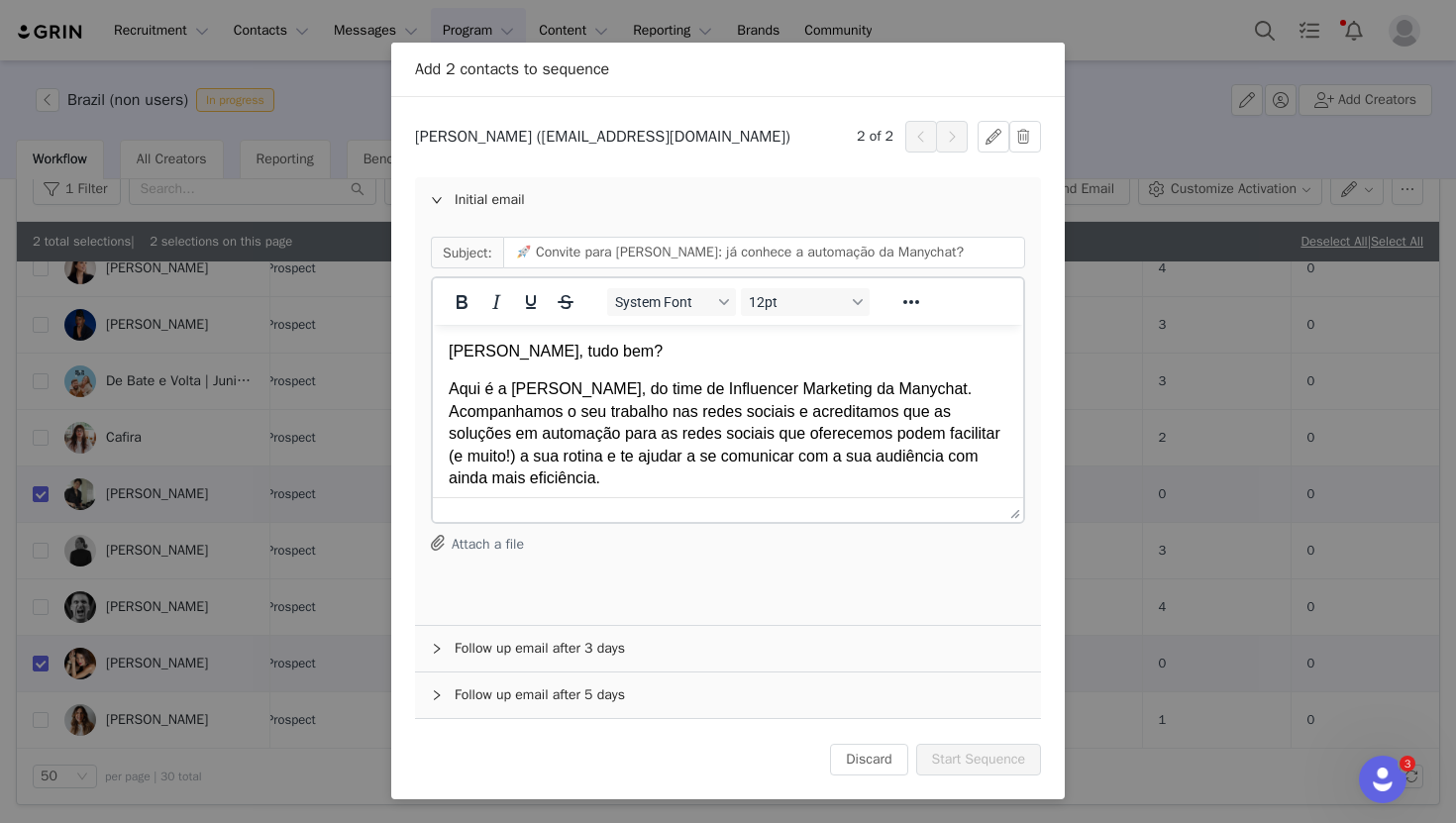 scroll, scrollTop: 87, scrollLeft: 0, axis: vertical 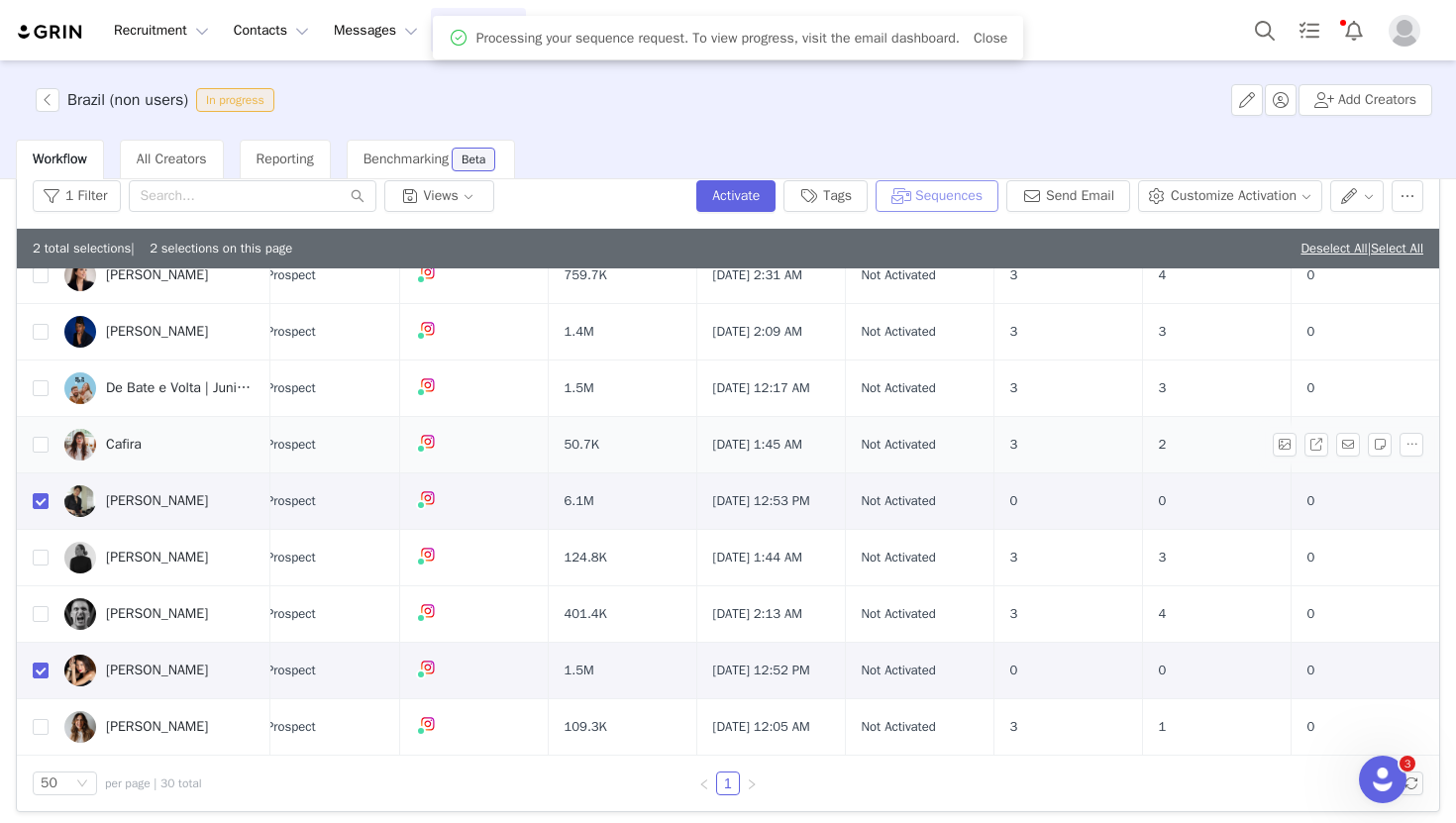 type 